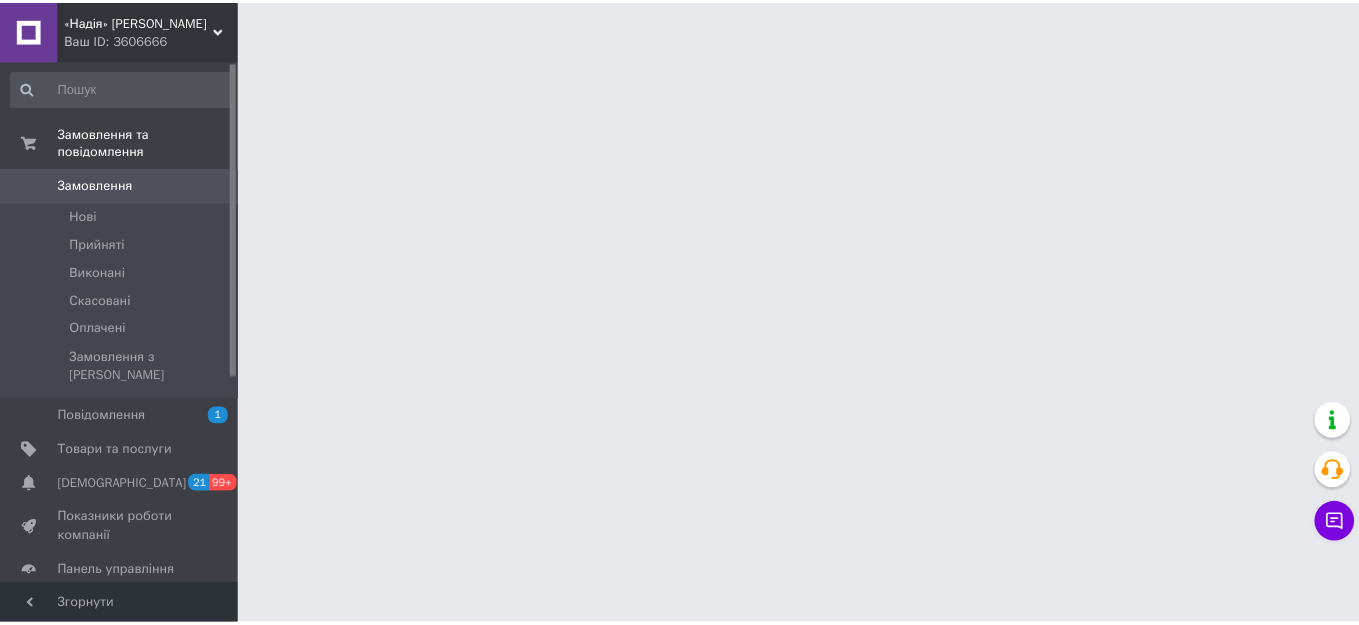 scroll, scrollTop: 0, scrollLeft: 0, axis: both 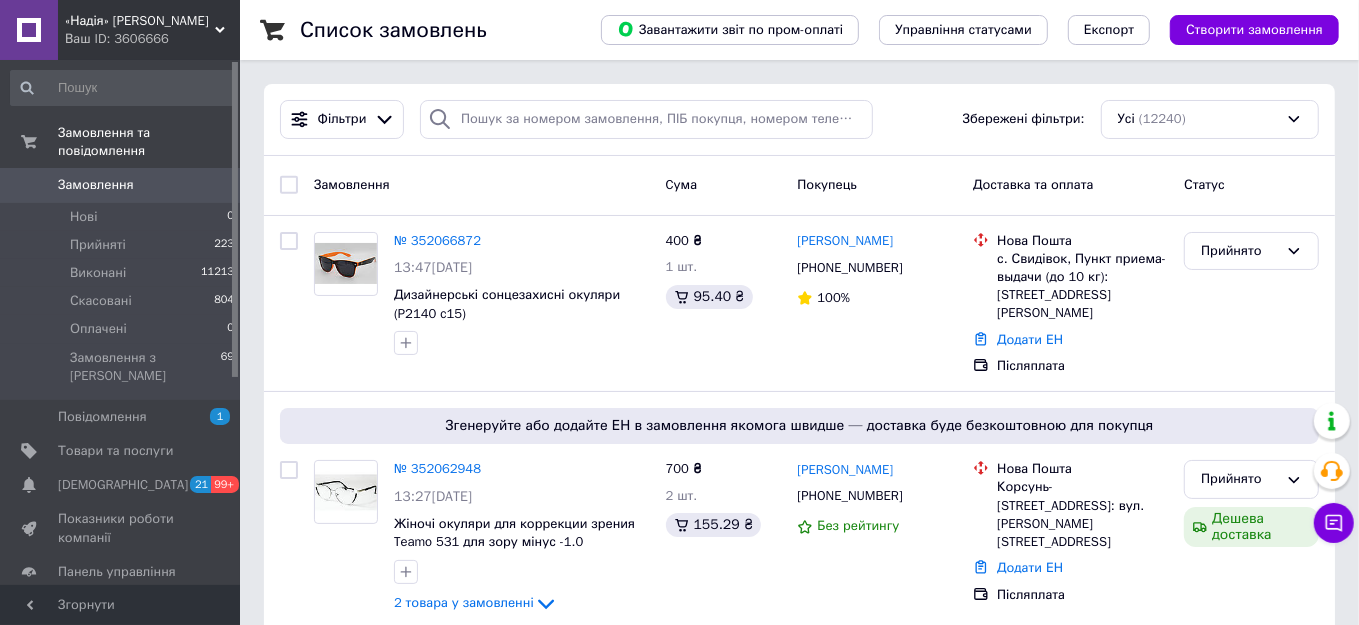 click on "№ 352066872" at bounding box center [437, 240] 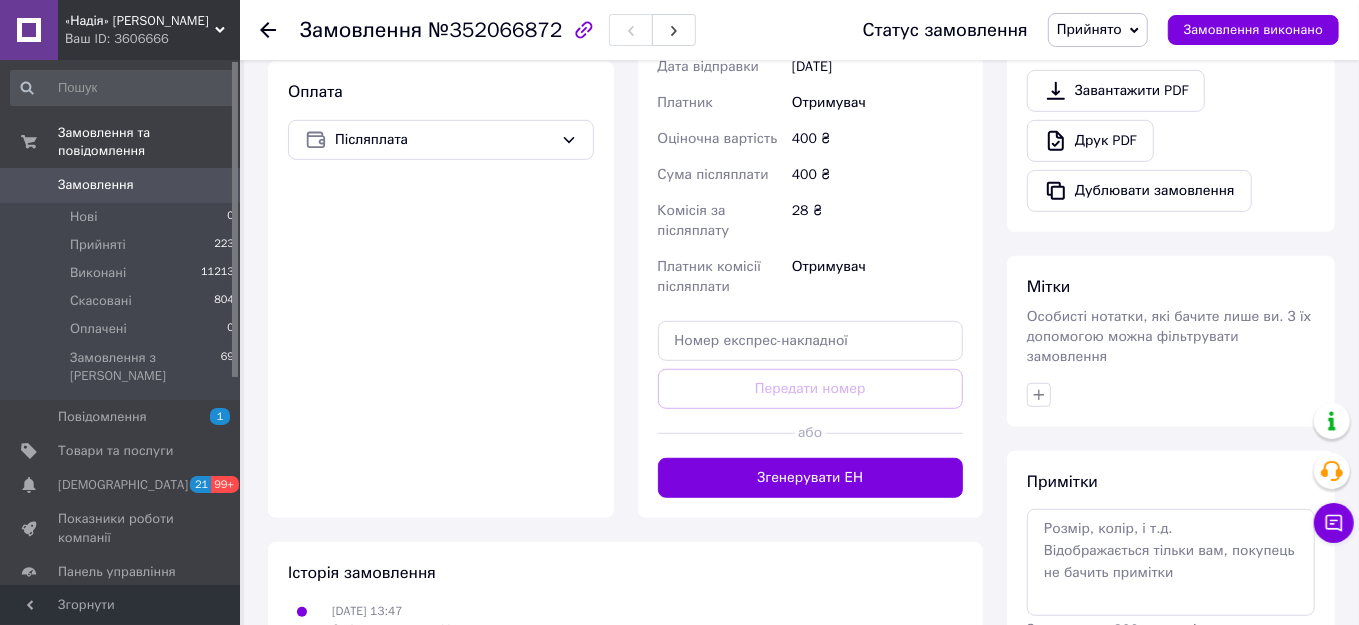scroll, scrollTop: 771, scrollLeft: 0, axis: vertical 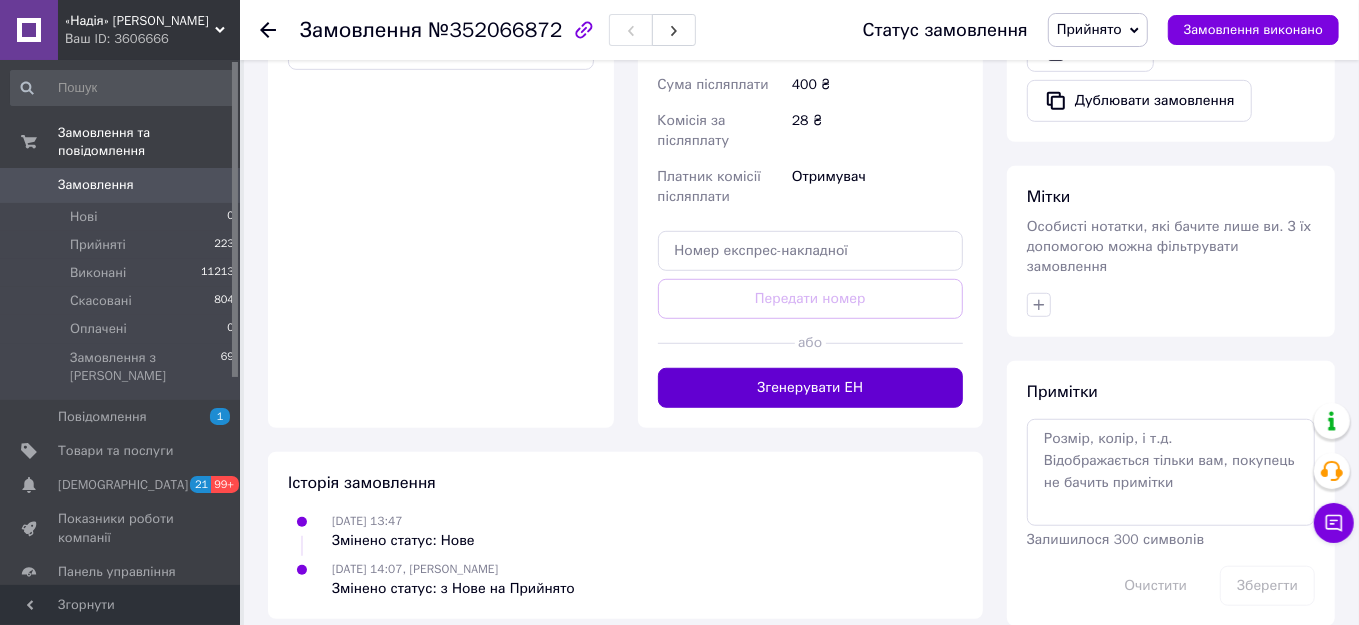 click on "Згенерувати ЕН" at bounding box center (811, 388) 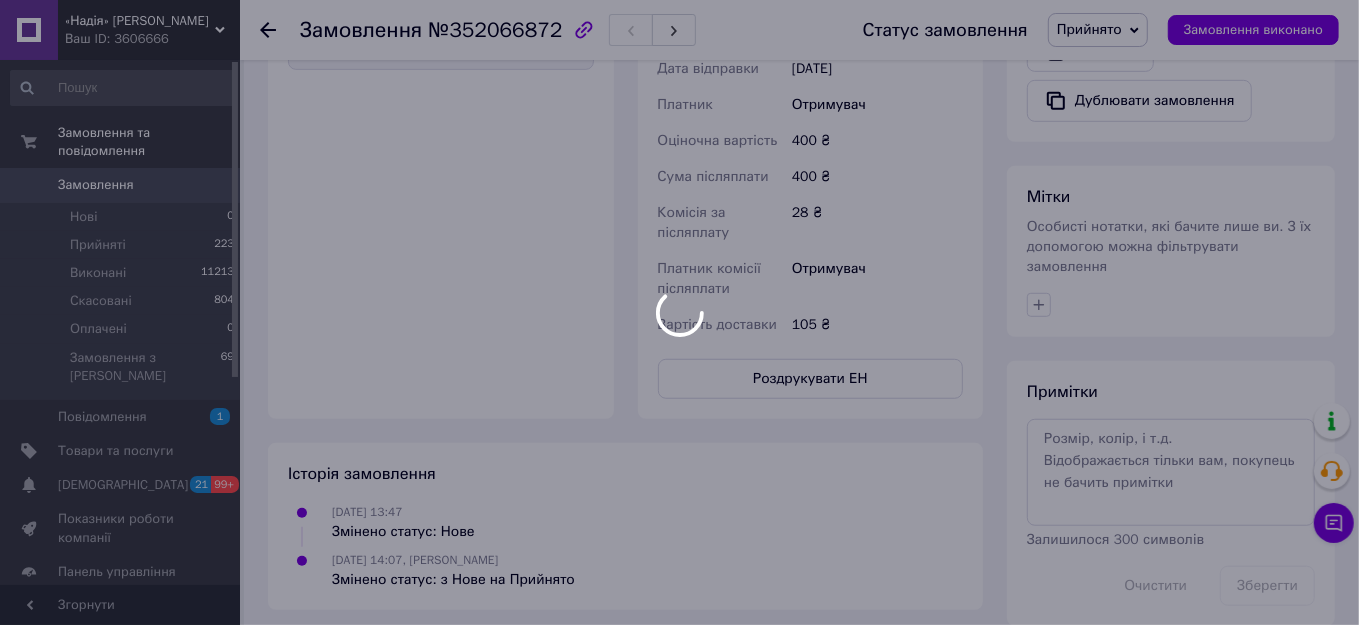 click at bounding box center [679, 312] 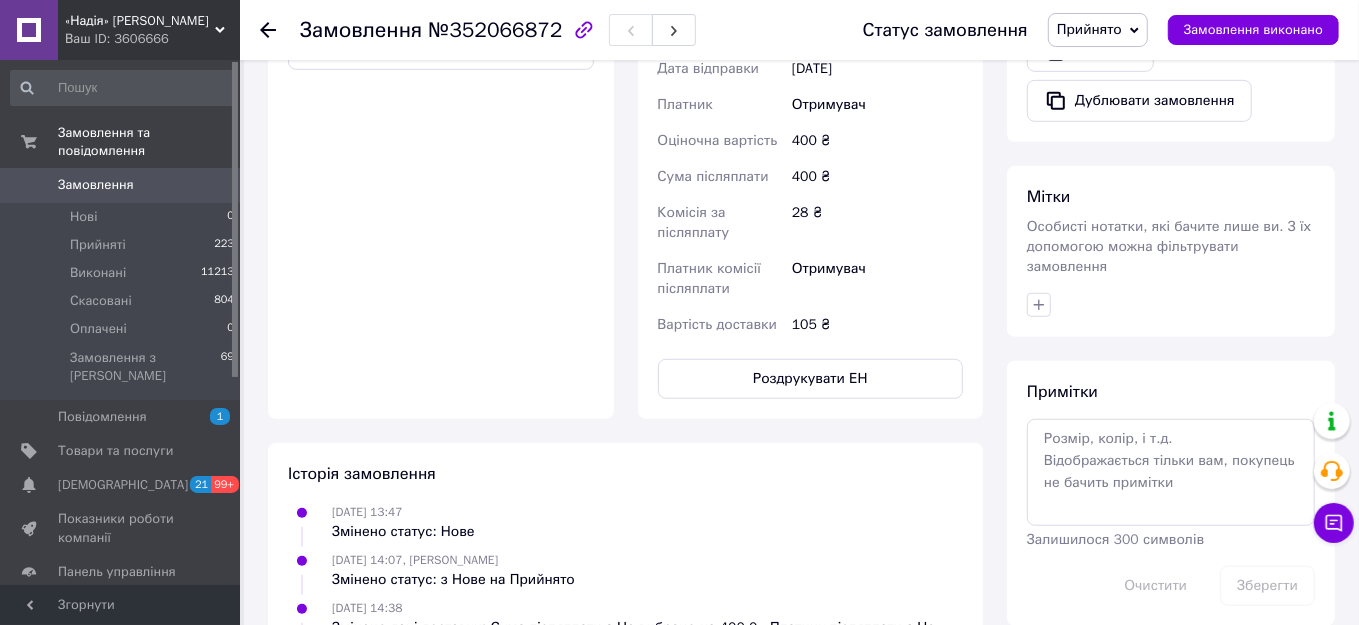 click 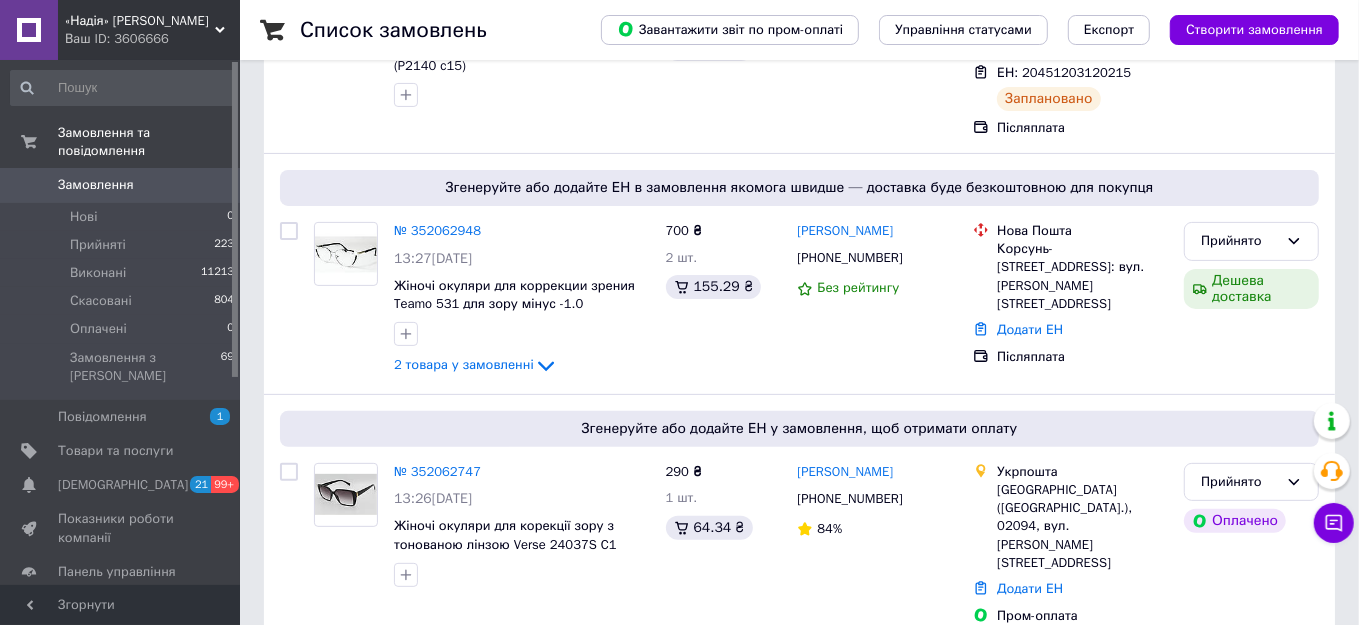 scroll, scrollTop: 272, scrollLeft: 0, axis: vertical 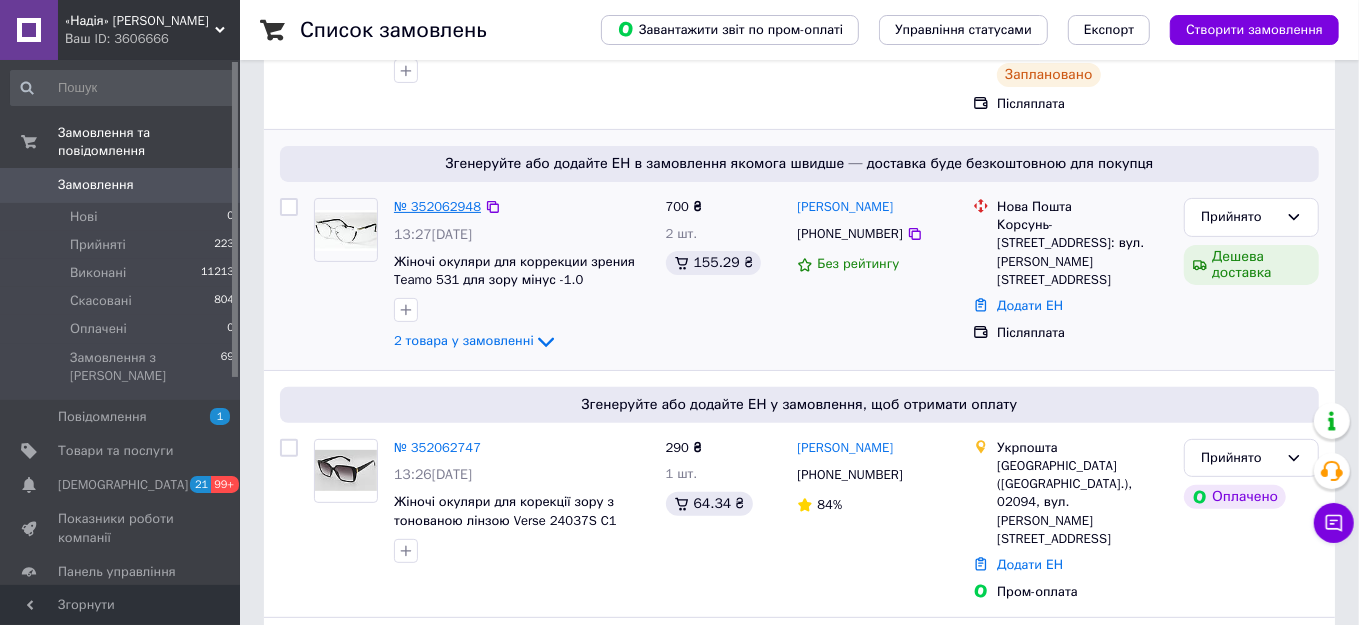 click on "№ 352062948" at bounding box center (437, 206) 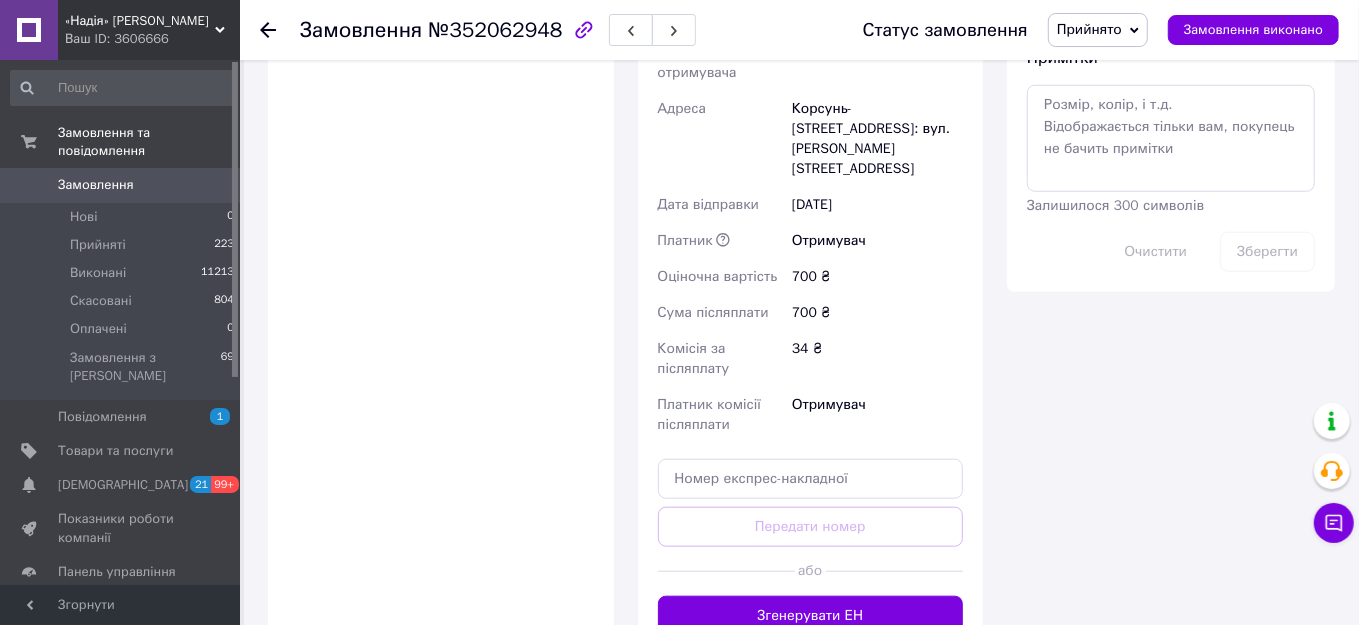 scroll, scrollTop: 1190, scrollLeft: 0, axis: vertical 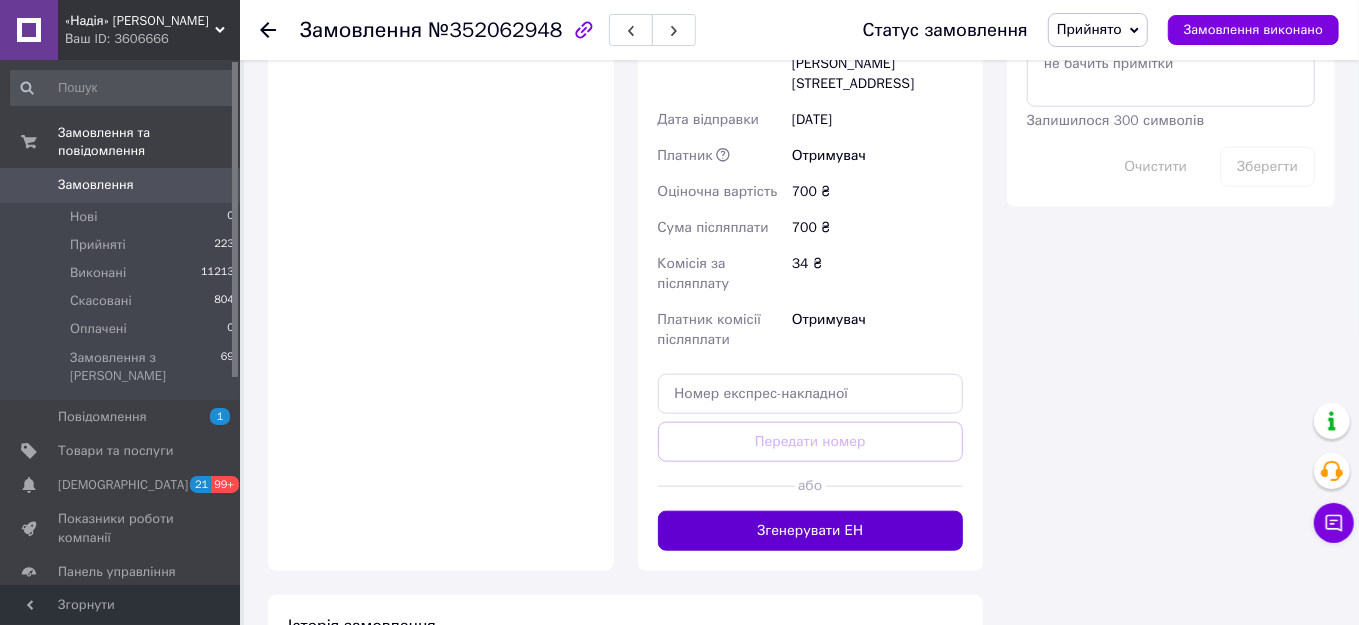 click on "Згенерувати ЕН" at bounding box center [811, 531] 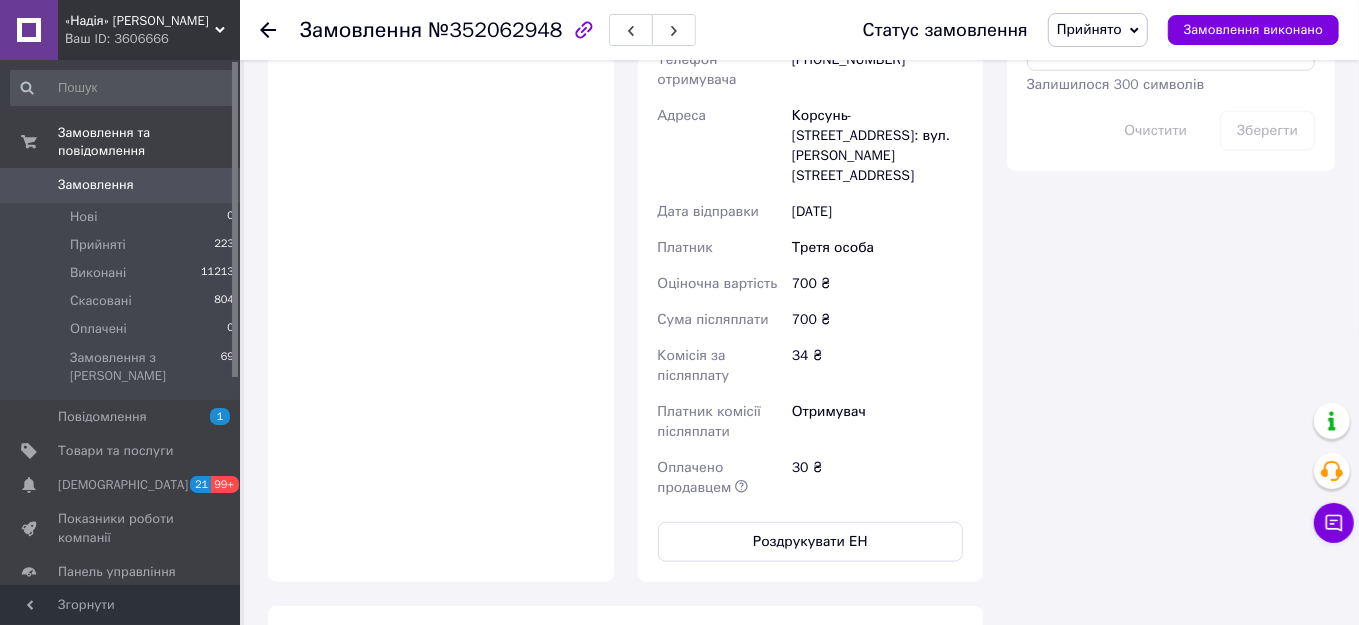 click 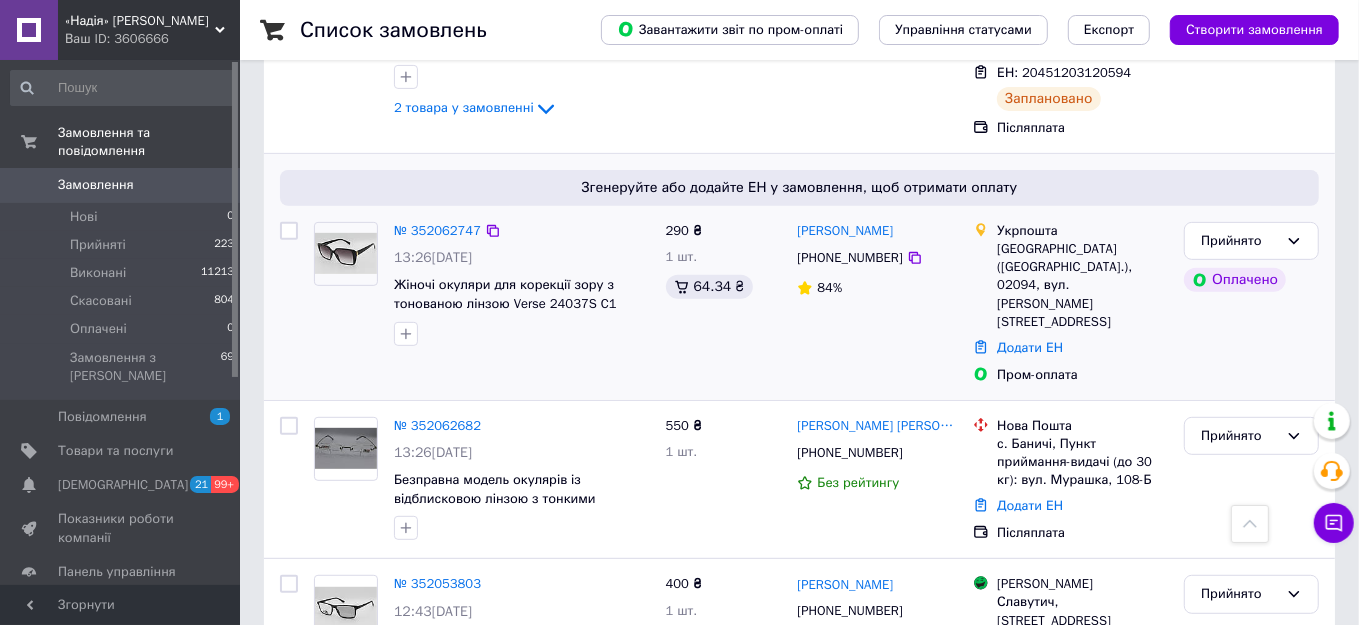 scroll, scrollTop: 454, scrollLeft: 0, axis: vertical 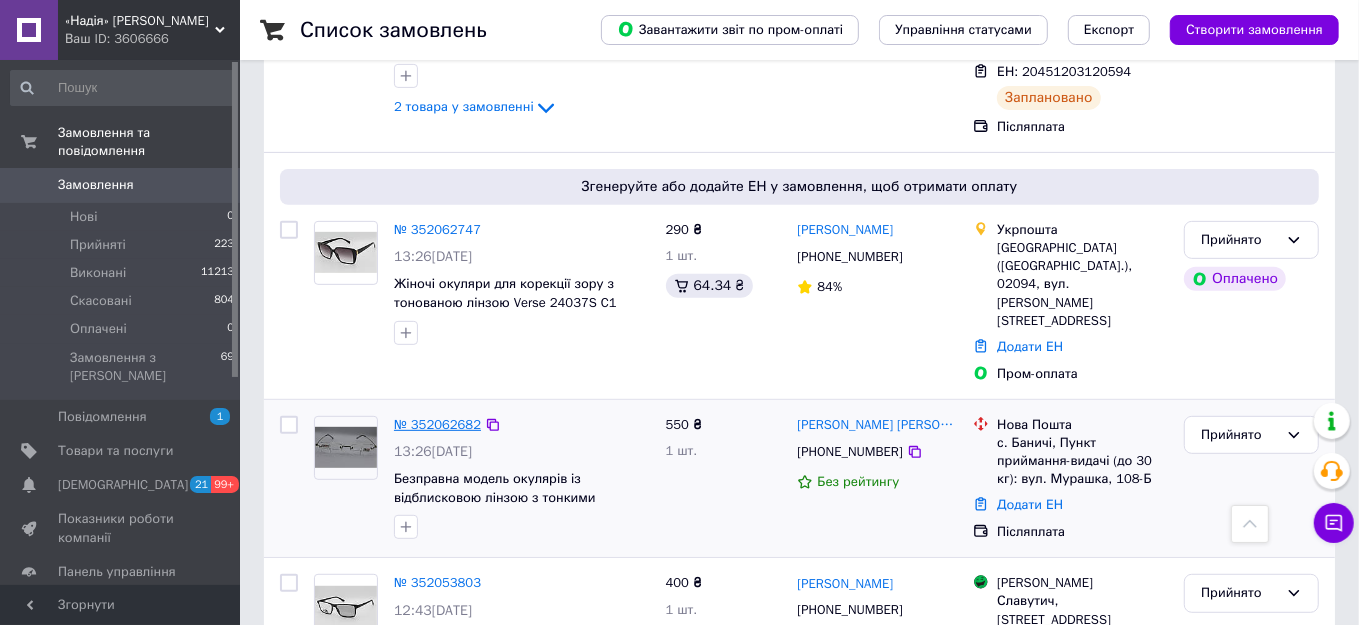 click on "№ 352062682" at bounding box center [437, 424] 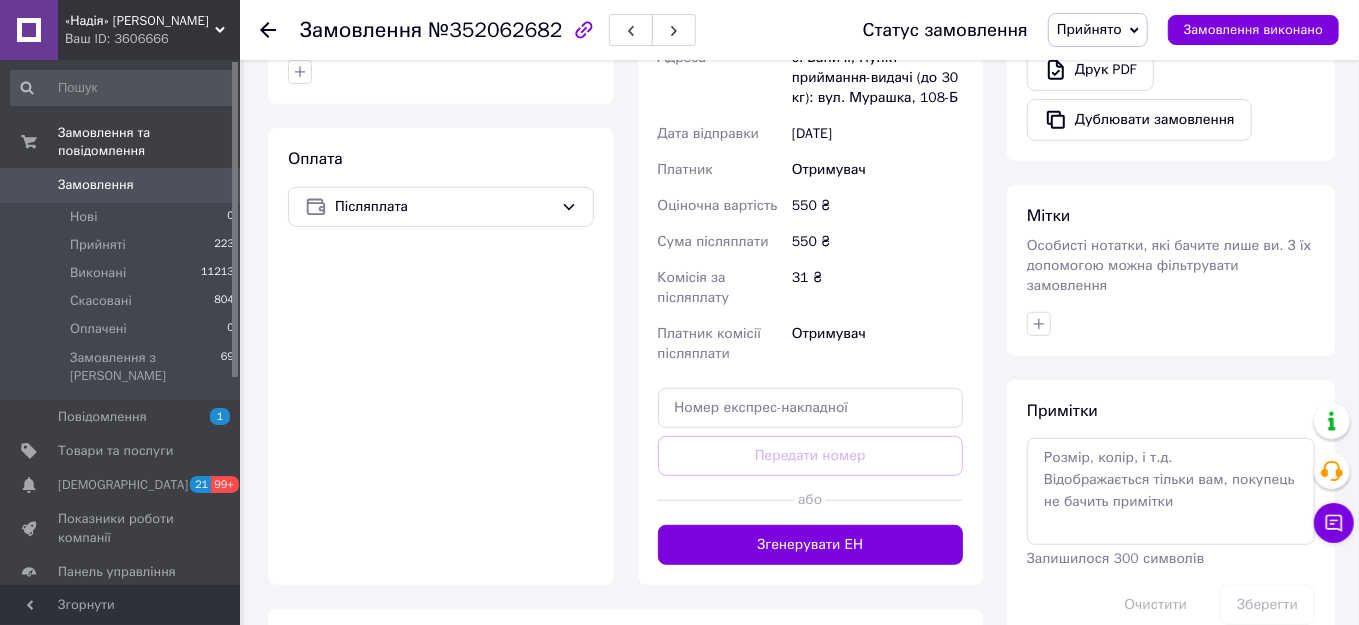 scroll, scrollTop: 727, scrollLeft: 0, axis: vertical 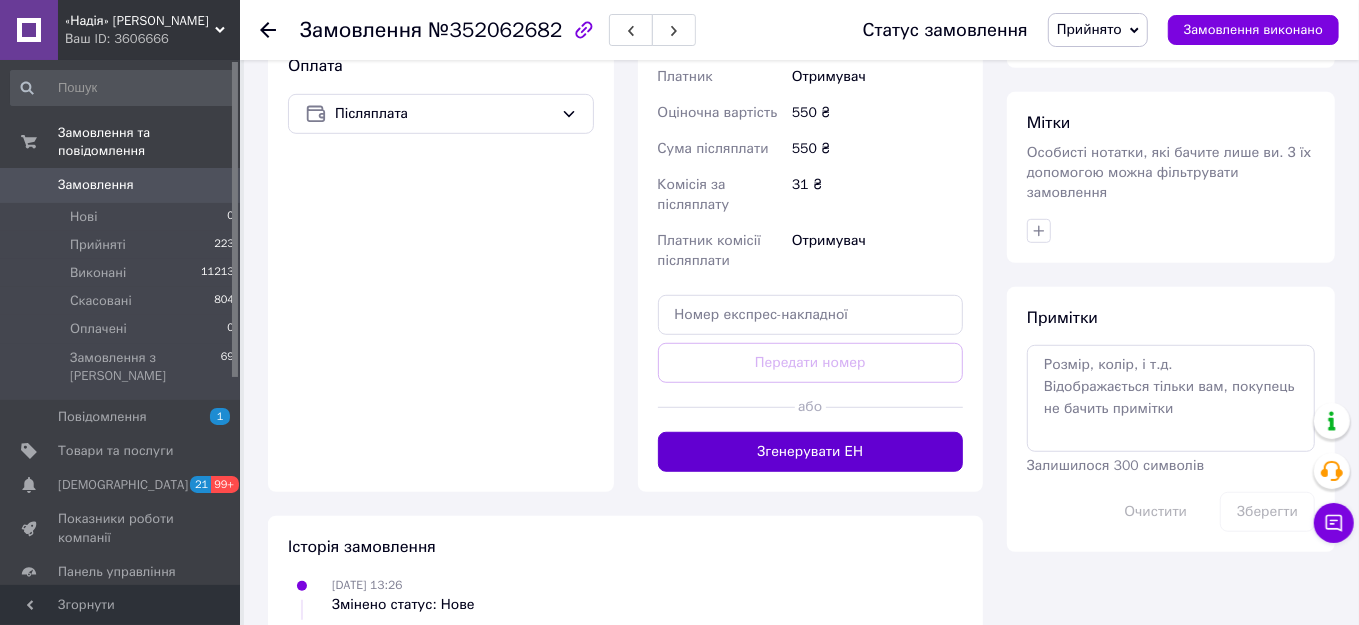 click on "Згенерувати ЕН" at bounding box center [811, 452] 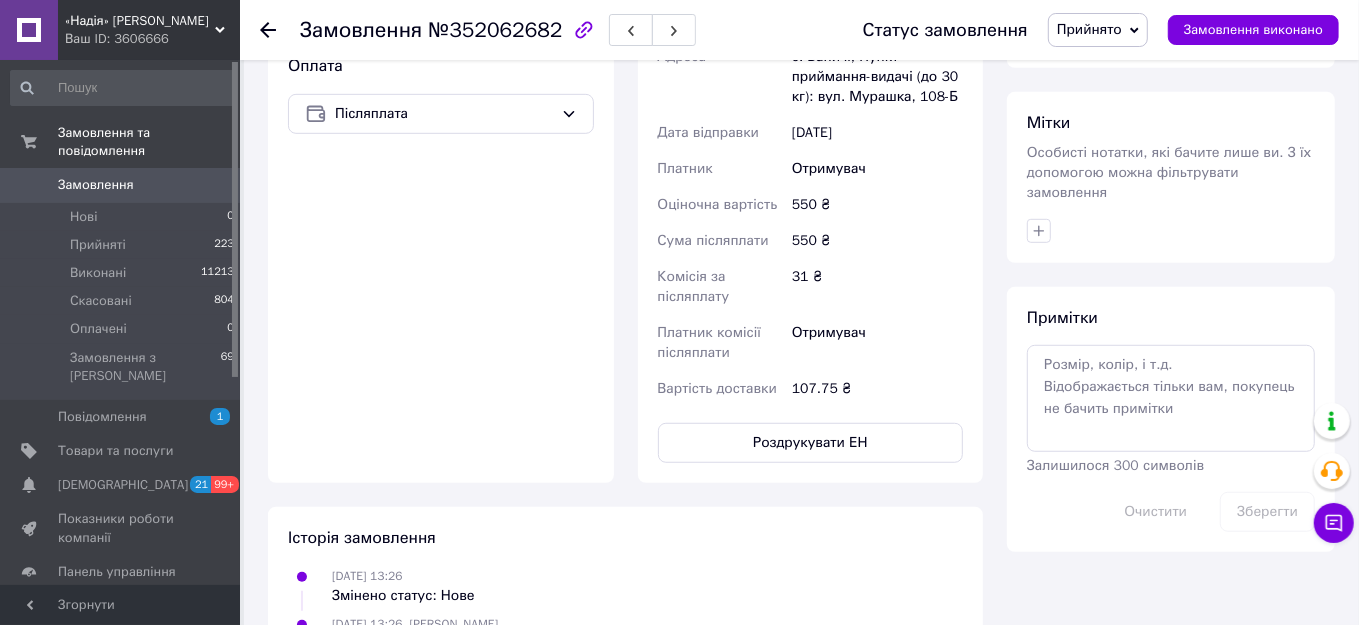 click 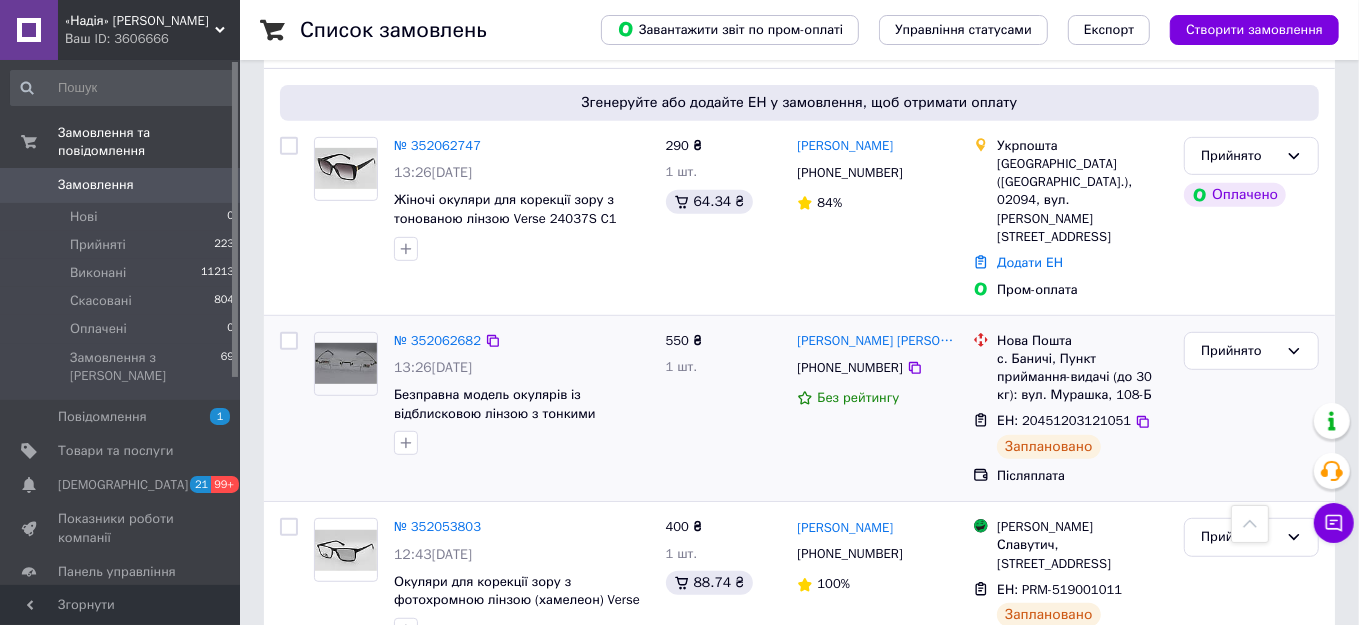 scroll, scrollTop: 545, scrollLeft: 0, axis: vertical 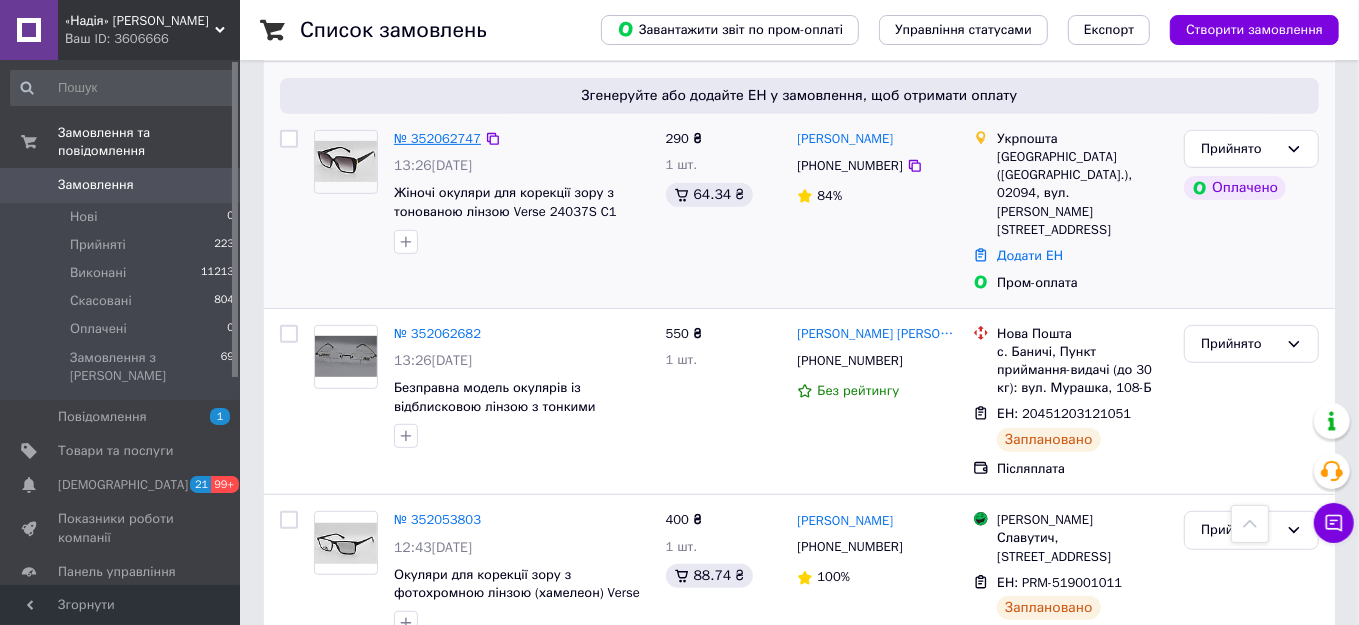 click on "№ 352062747" at bounding box center (437, 138) 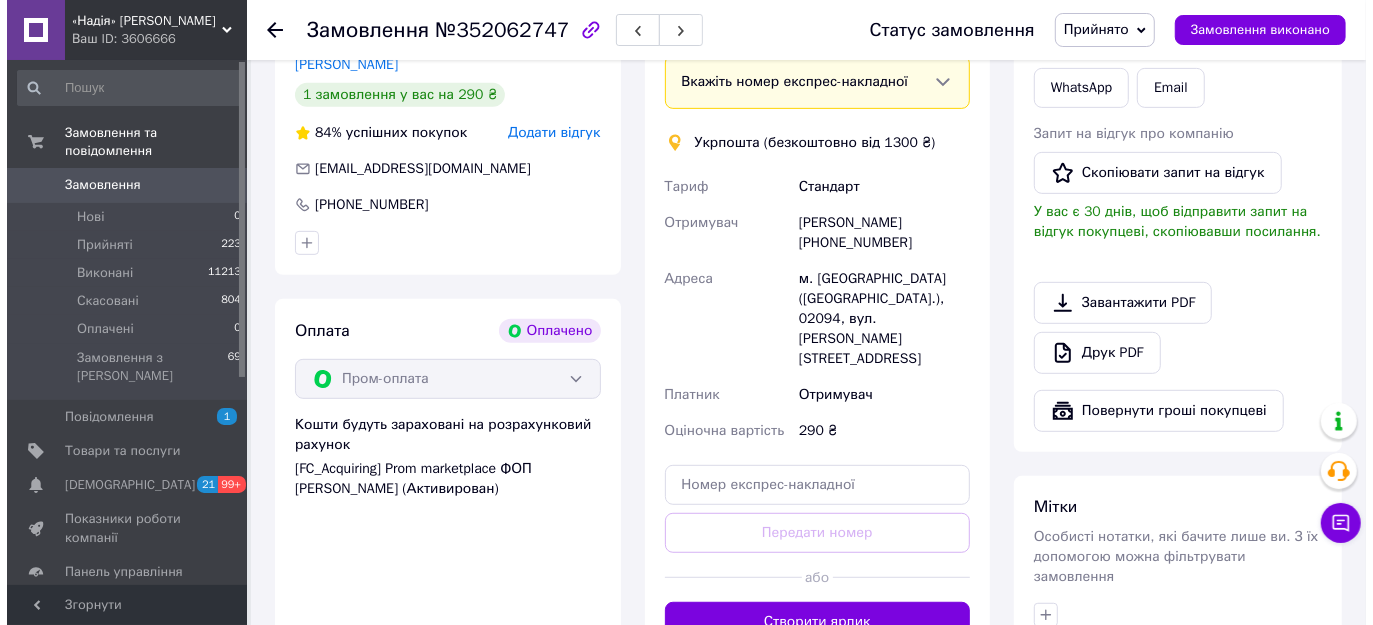 scroll, scrollTop: 272, scrollLeft: 0, axis: vertical 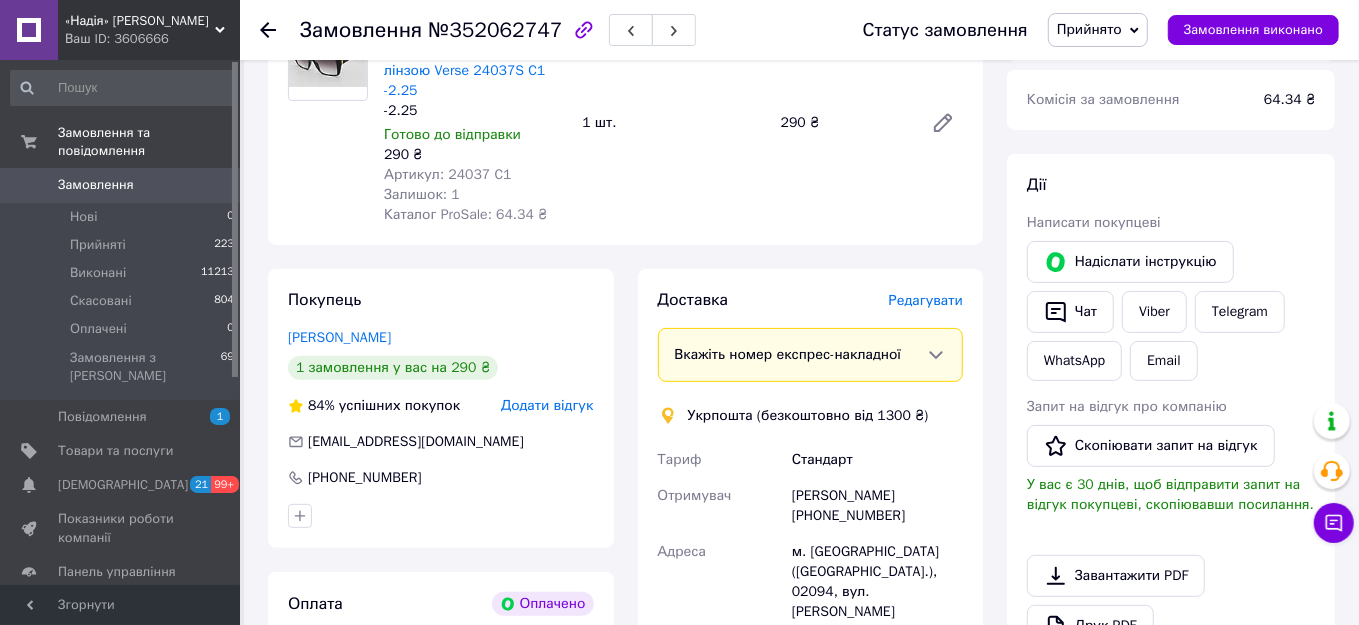 click on "Редагувати" at bounding box center [926, 300] 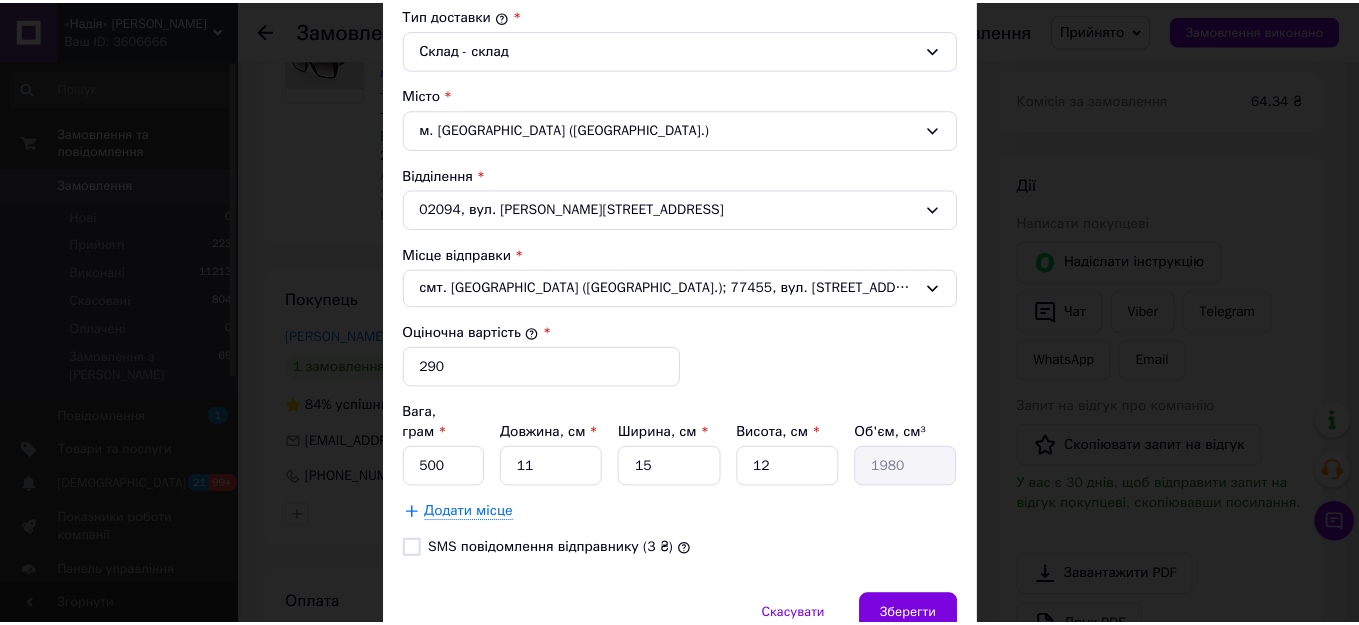 scroll, scrollTop: 618, scrollLeft: 0, axis: vertical 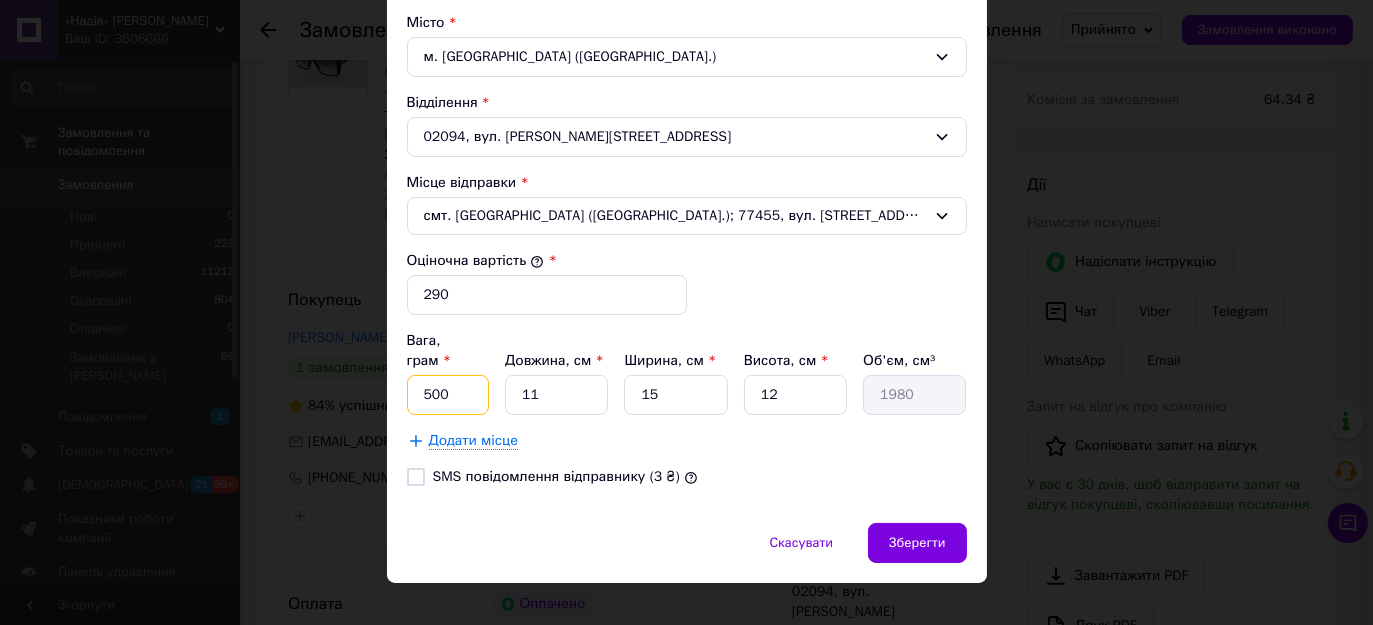 click on "500" at bounding box center [448, 395] 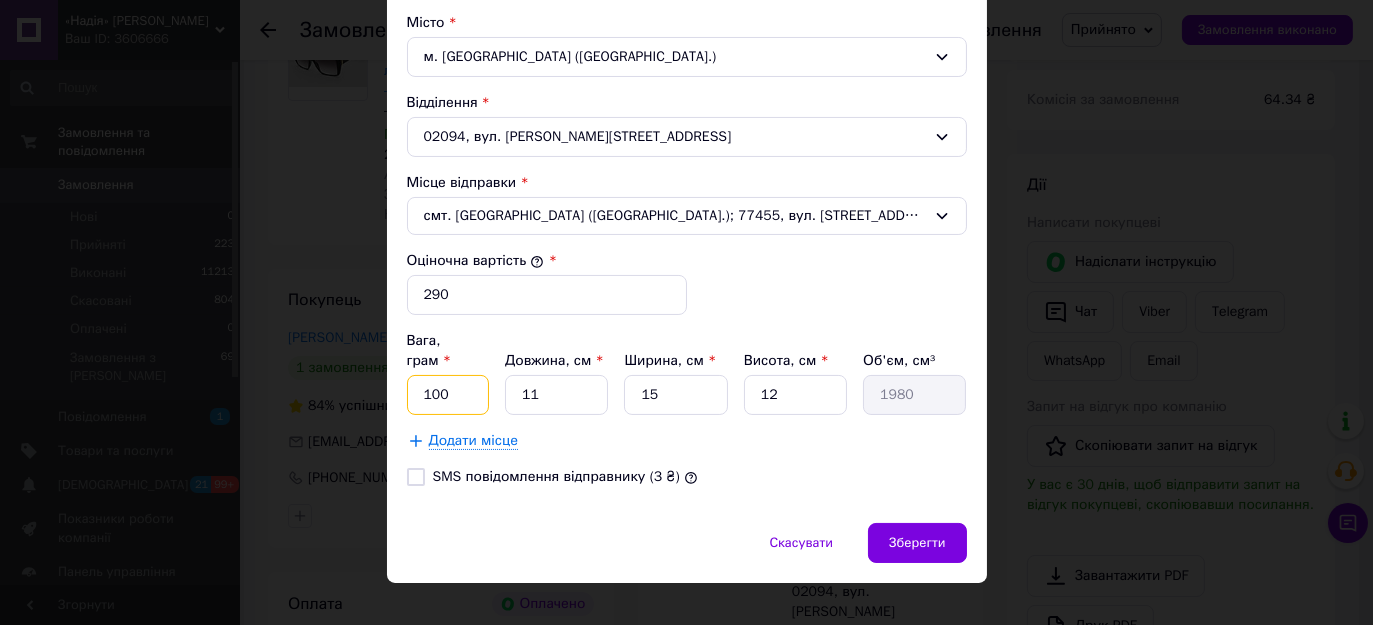 type on "100" 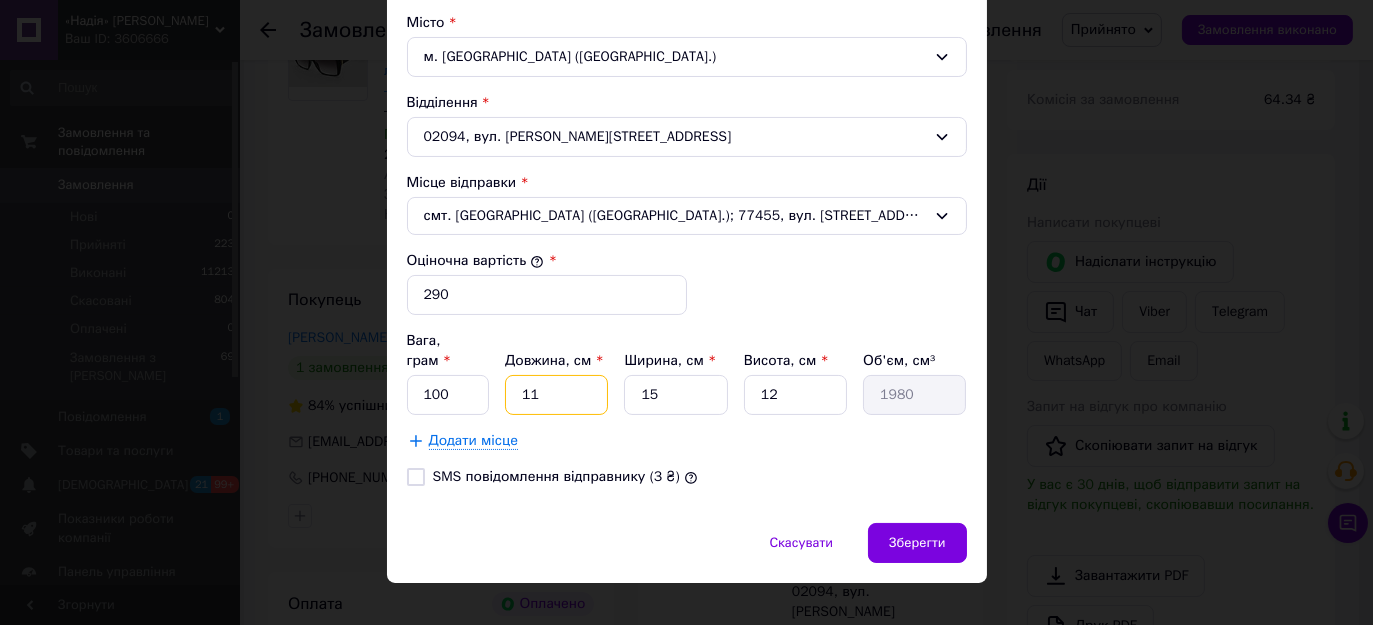 click on "11" at bounding box center [556, 395] 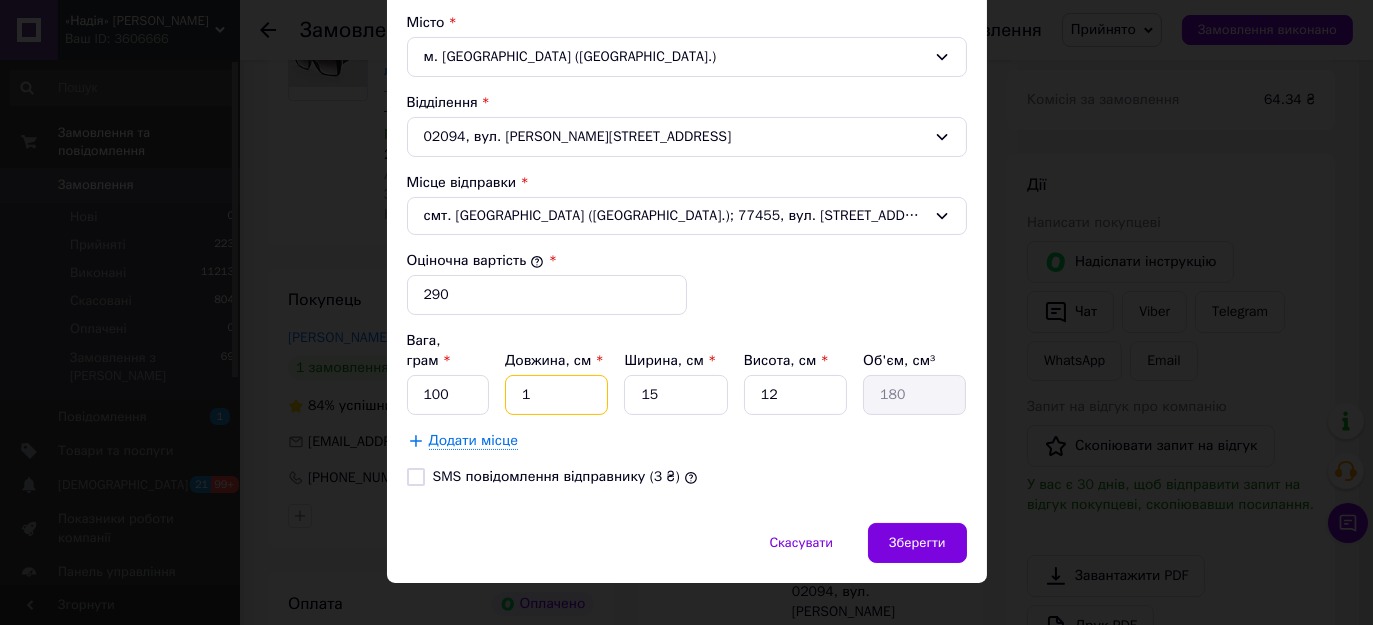 type on "12" 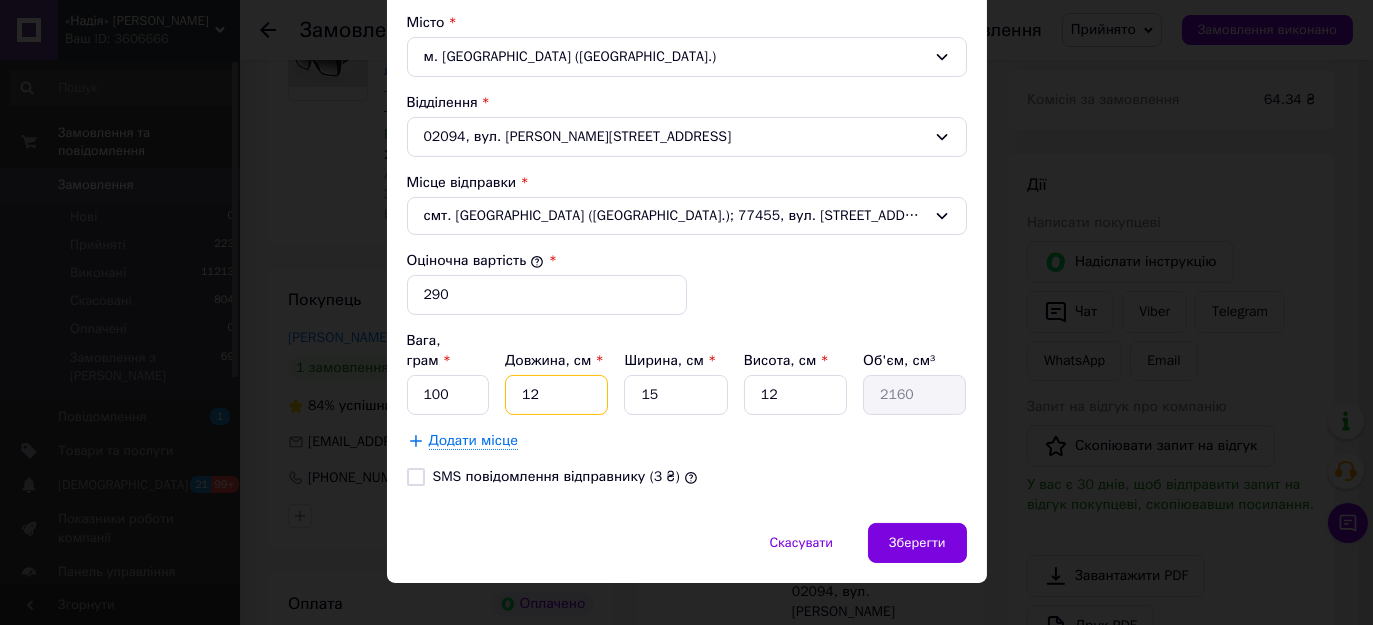 type on "12" 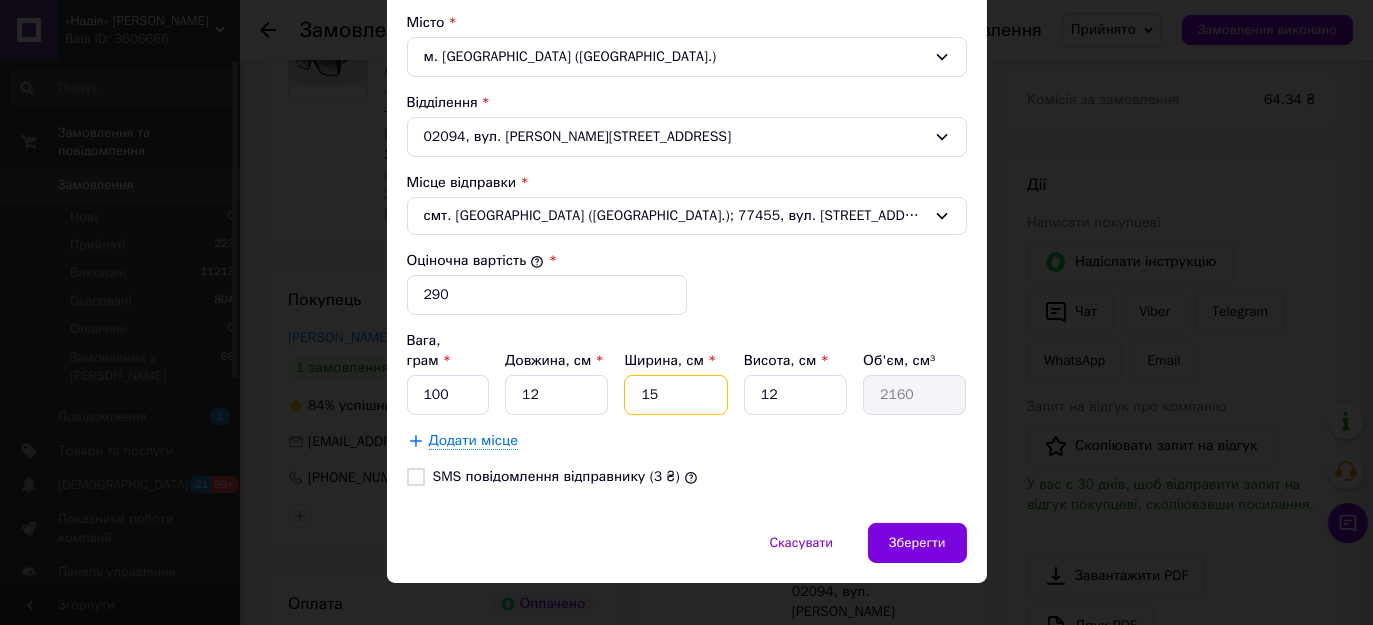 click on "15" at bounding box center [675, 395] 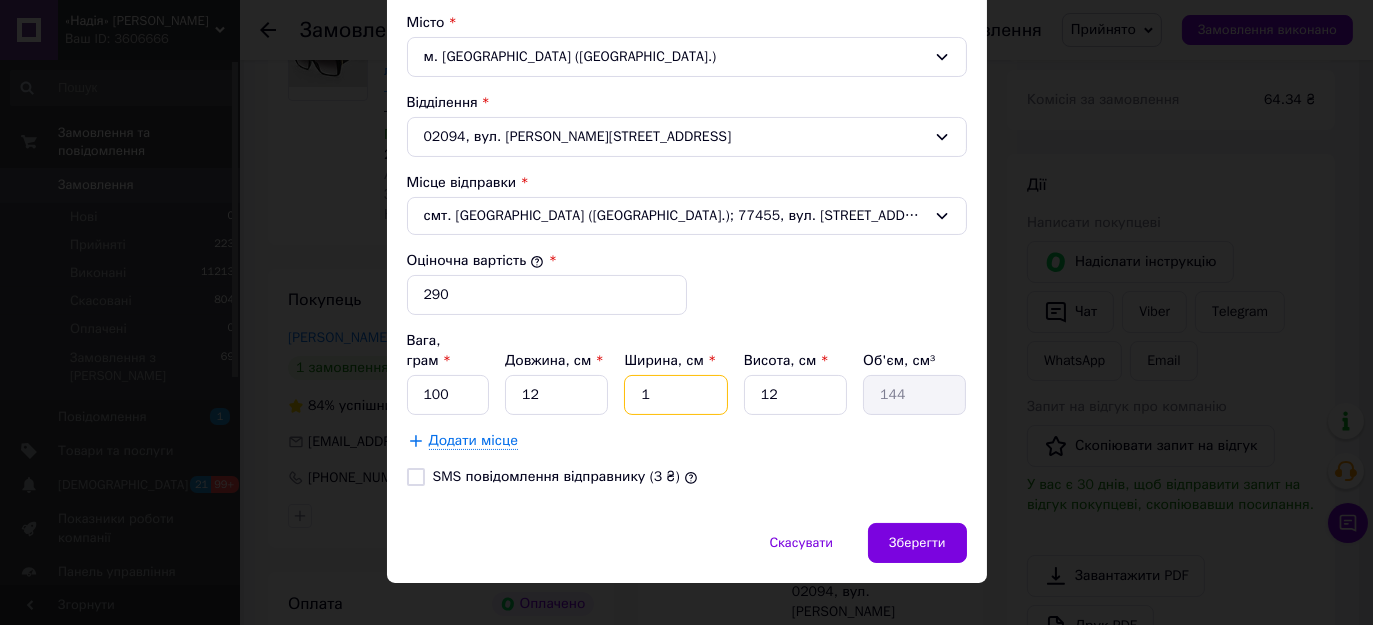 type on "10" 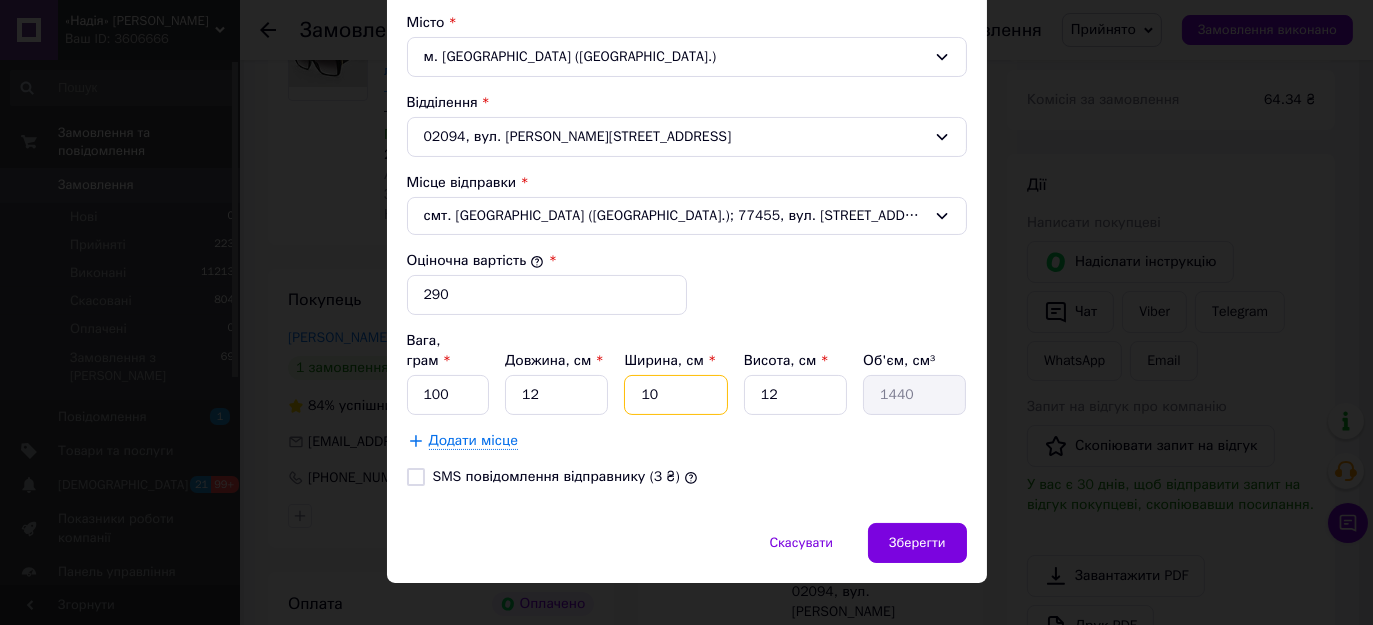type on "10" 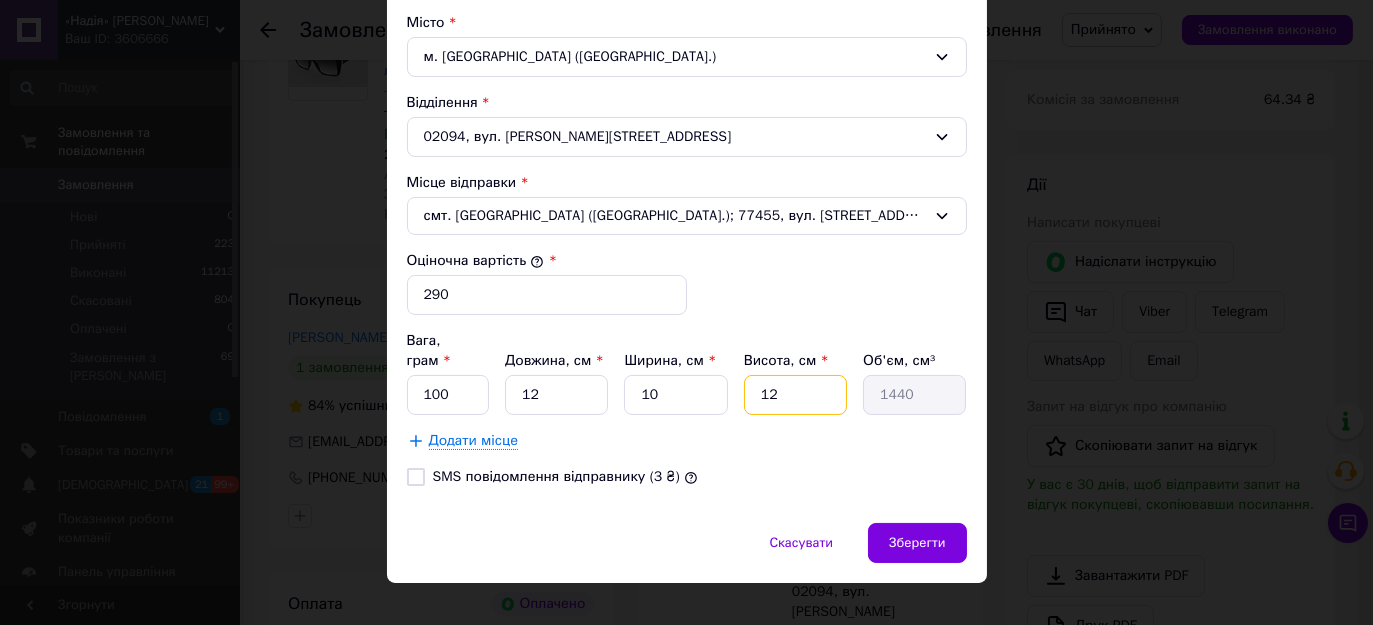 click on "12" at bounding box center (795, 395) 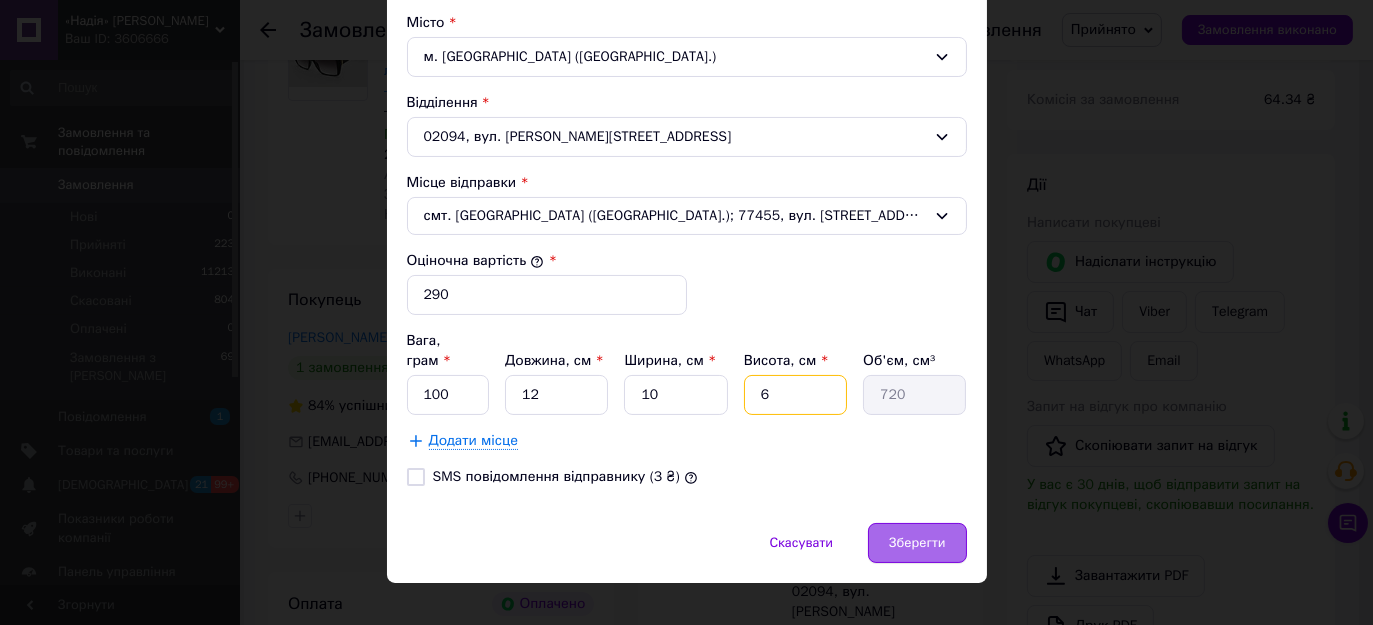 type on "6" 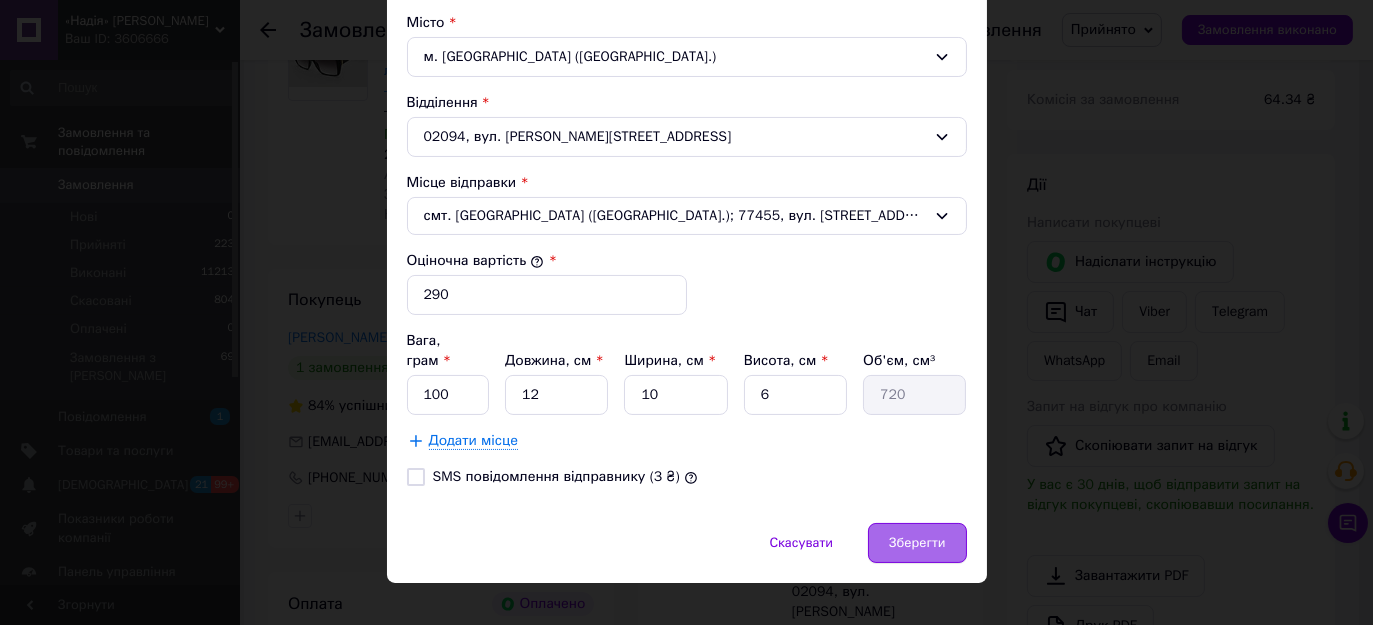 click on "Зберегти" at bounding box center (917, 543) 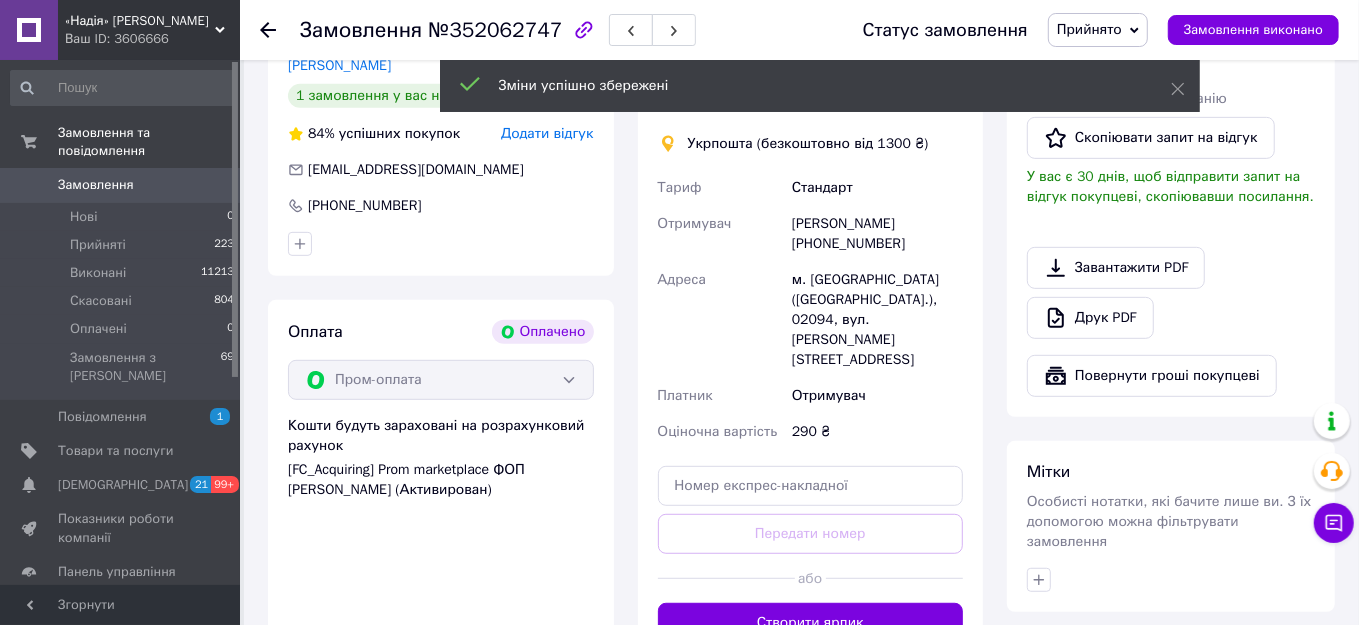 scroll, scrollTop: 545, scrollLeft: 0, axis: vertical 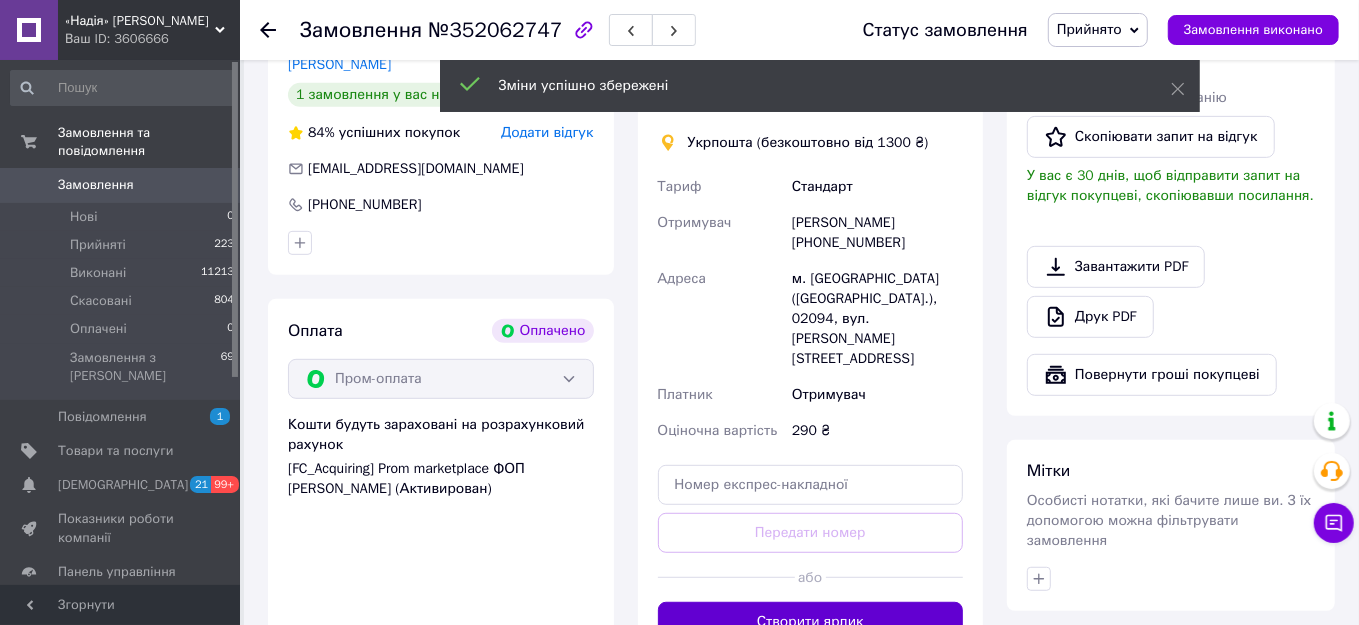 click on "Створити ярлик" at bounding box center (811, 622) 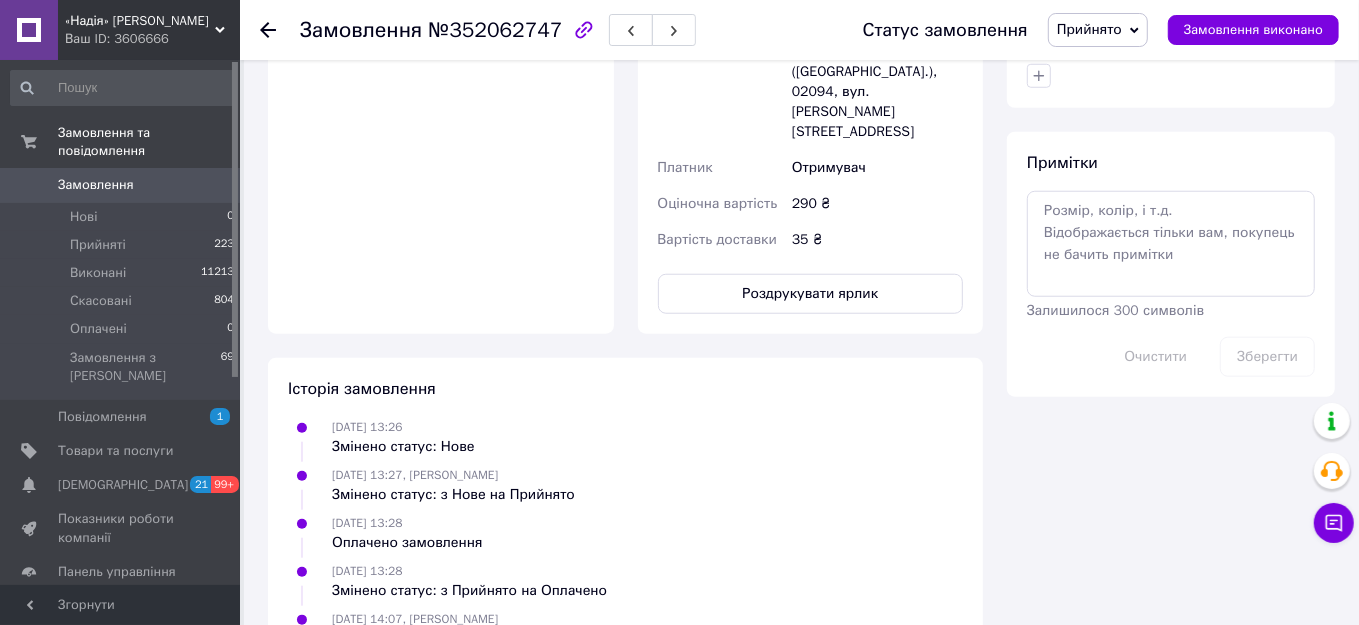 scroll, scrollTop: 1090, scrollLeft: 0, axis: vertical 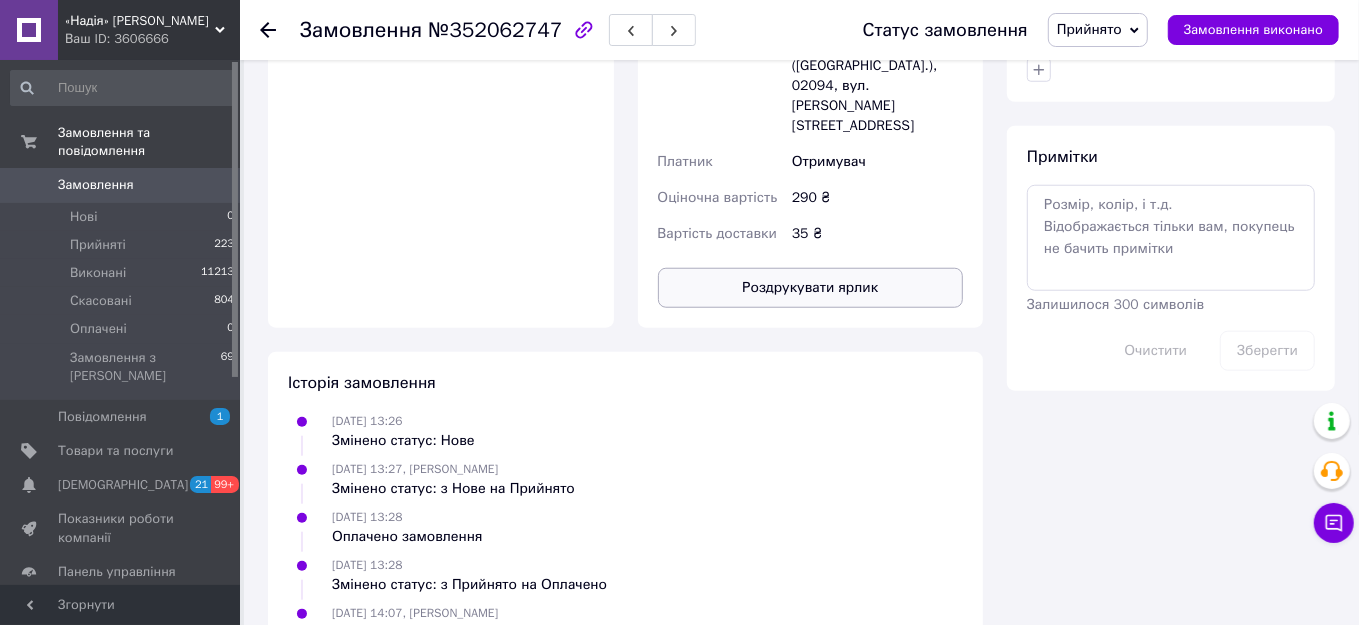 click on "Роздрукувати ярлик" at bounding box center [811, 288] 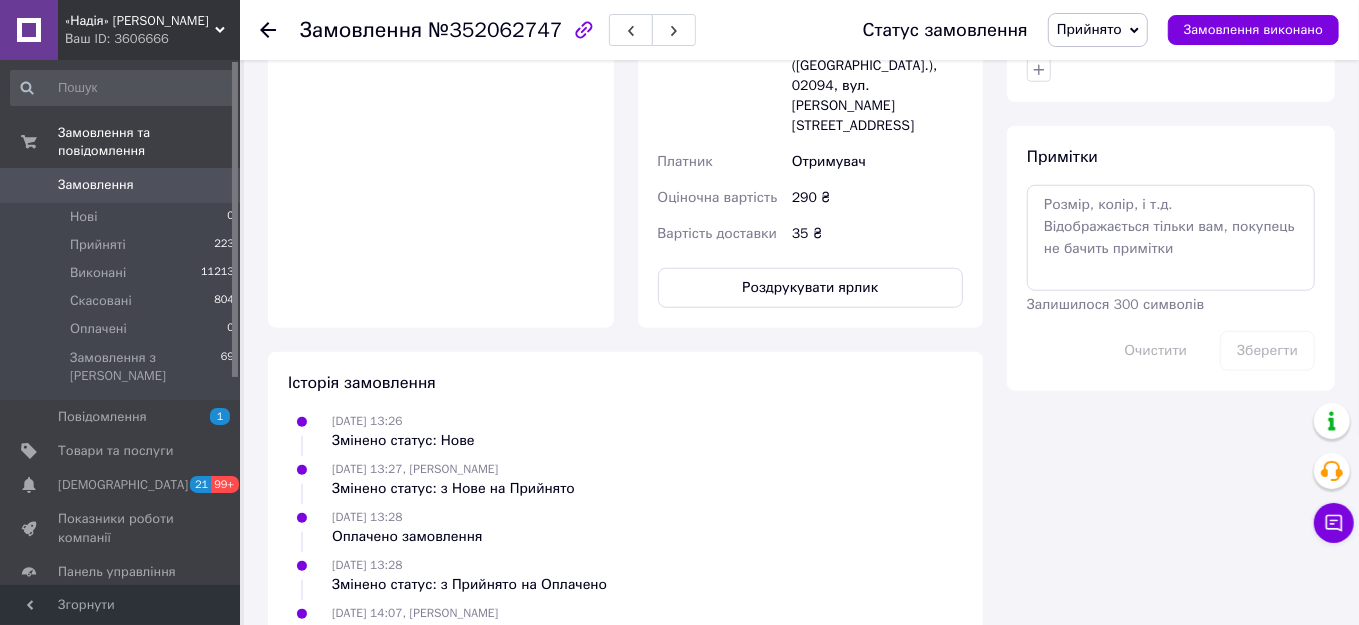 click 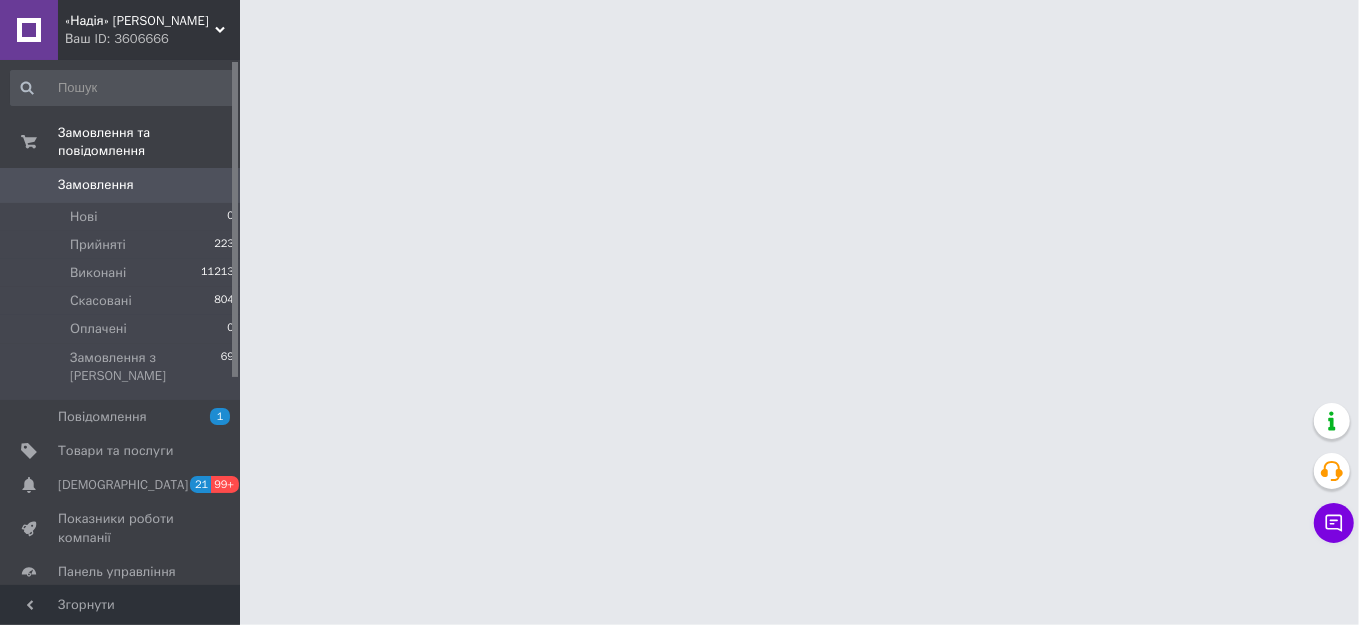 scroll, scrollTop: 0, scrollLeft: 0, axis: both 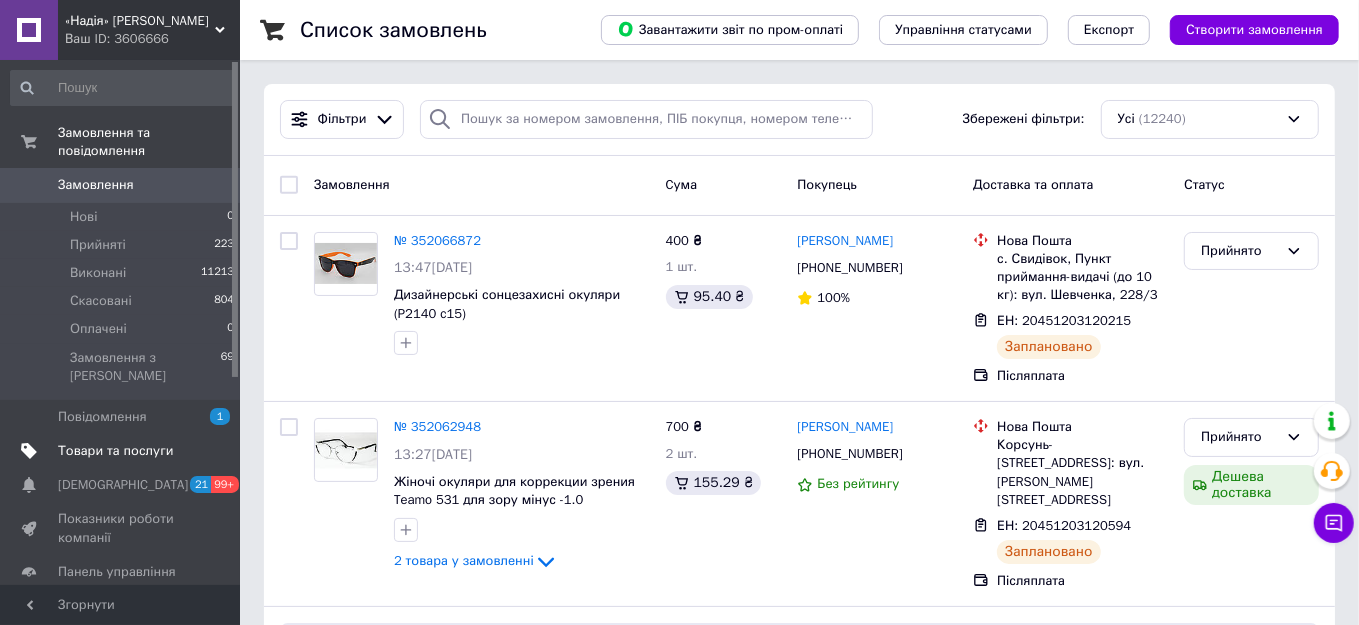 click on "Товари та послуги" at bounding box center (115, 451) 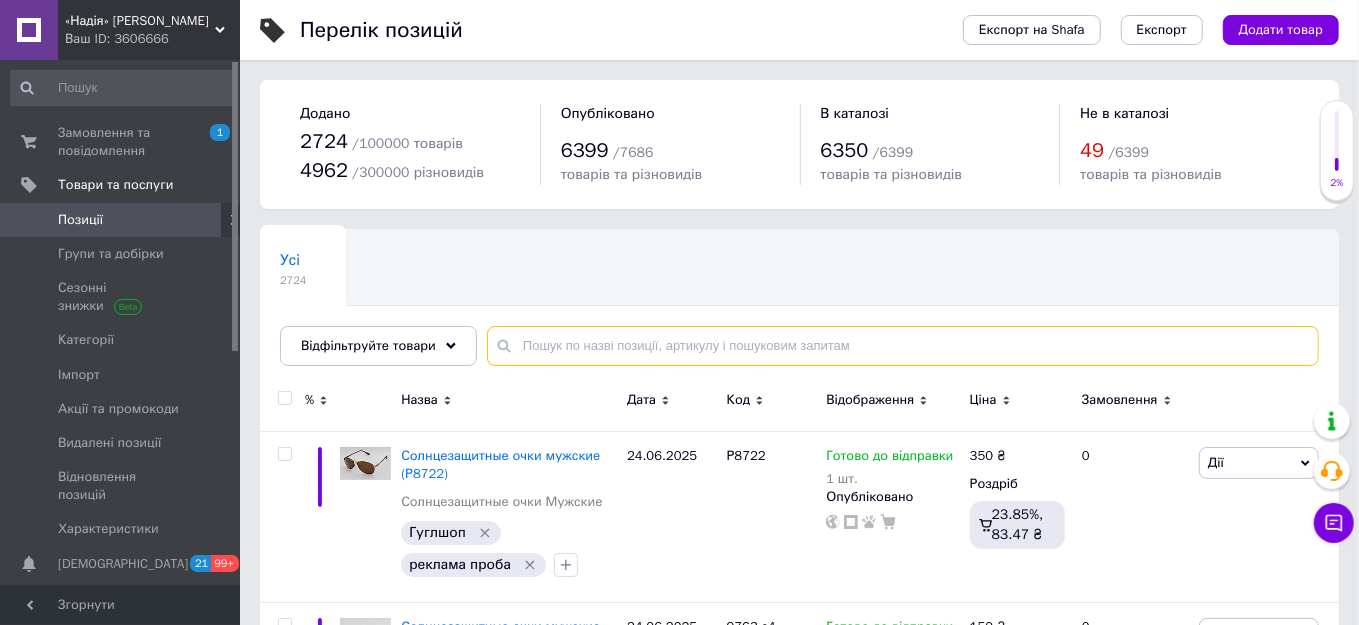 click at bounding box center [903, 346] 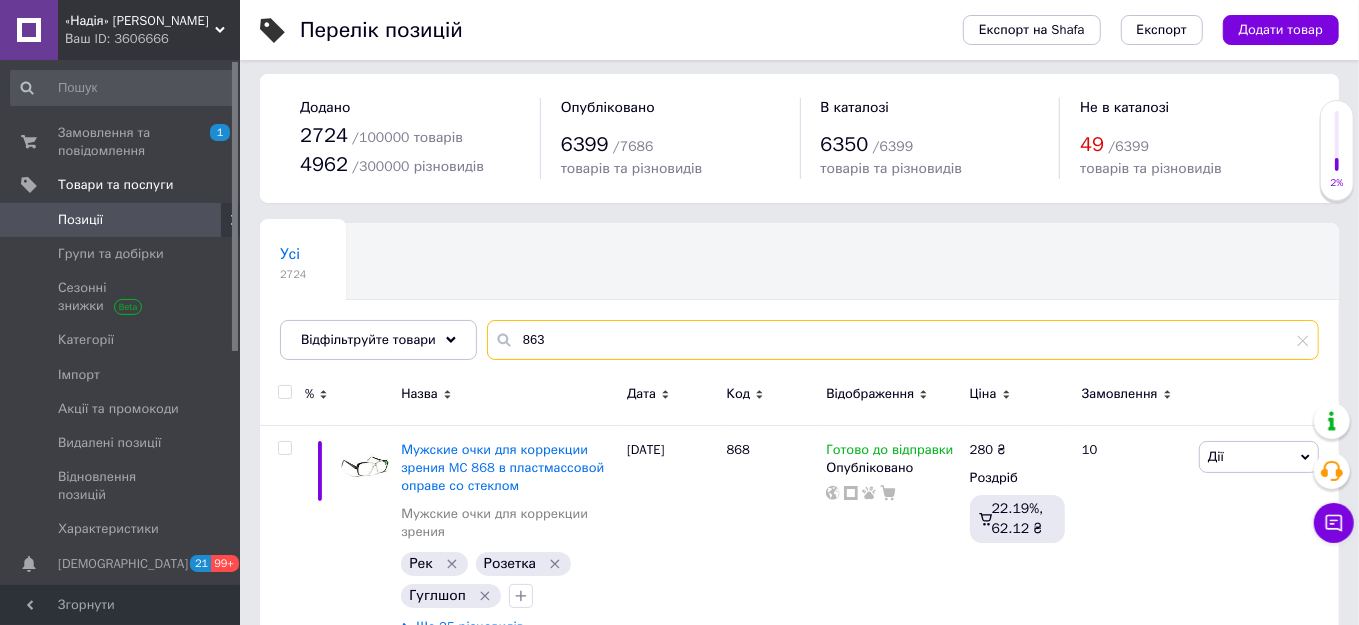 scroll, scrollTop: 0, scrollLeft: 0, axis: both 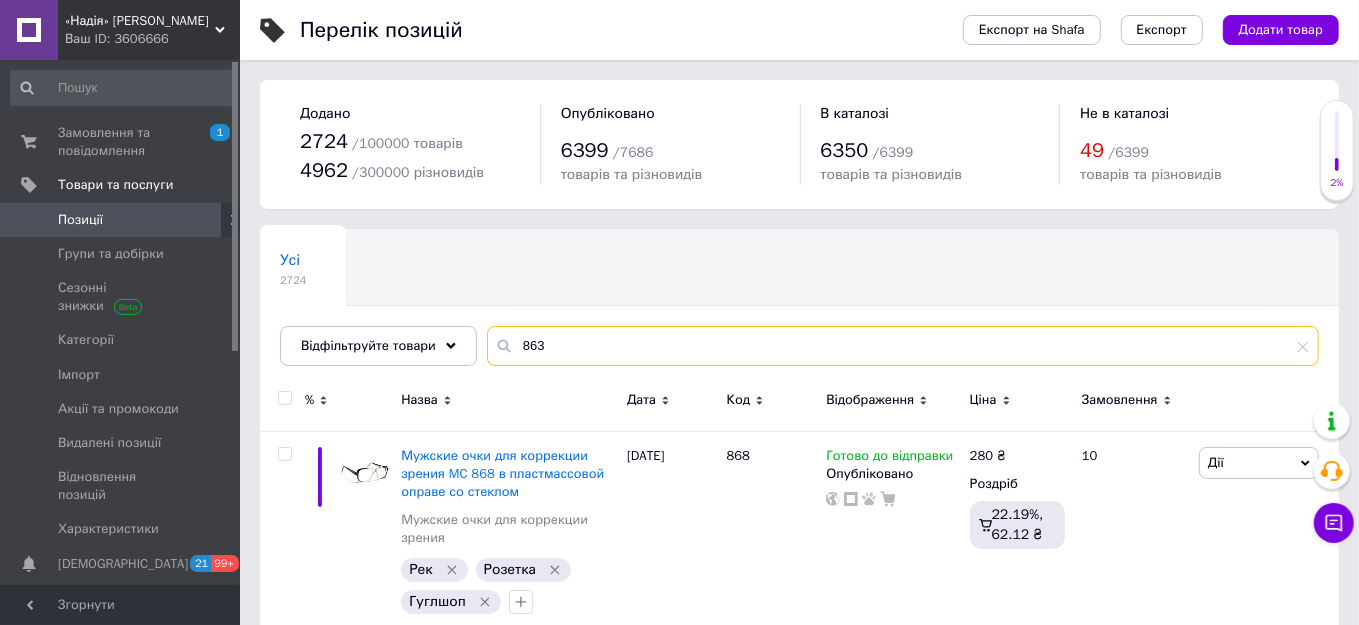 click on "863" at bounding box center [903, 346] 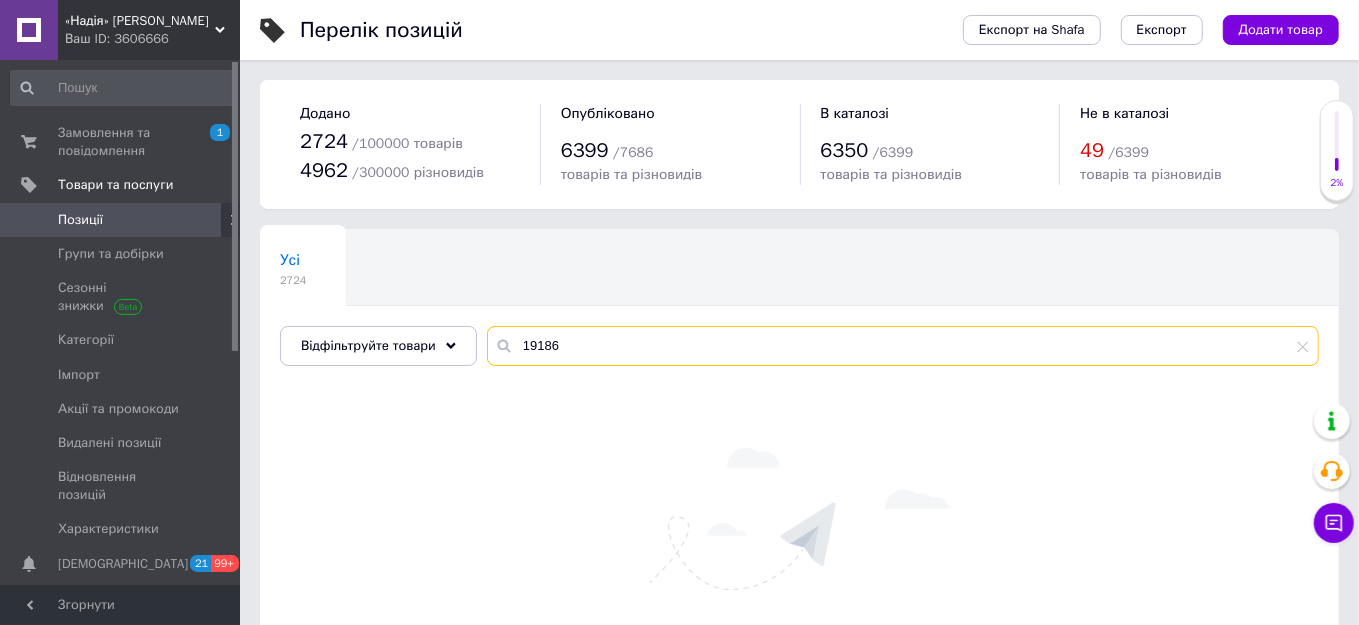 click on "19186" at bounding box center [903, 346] 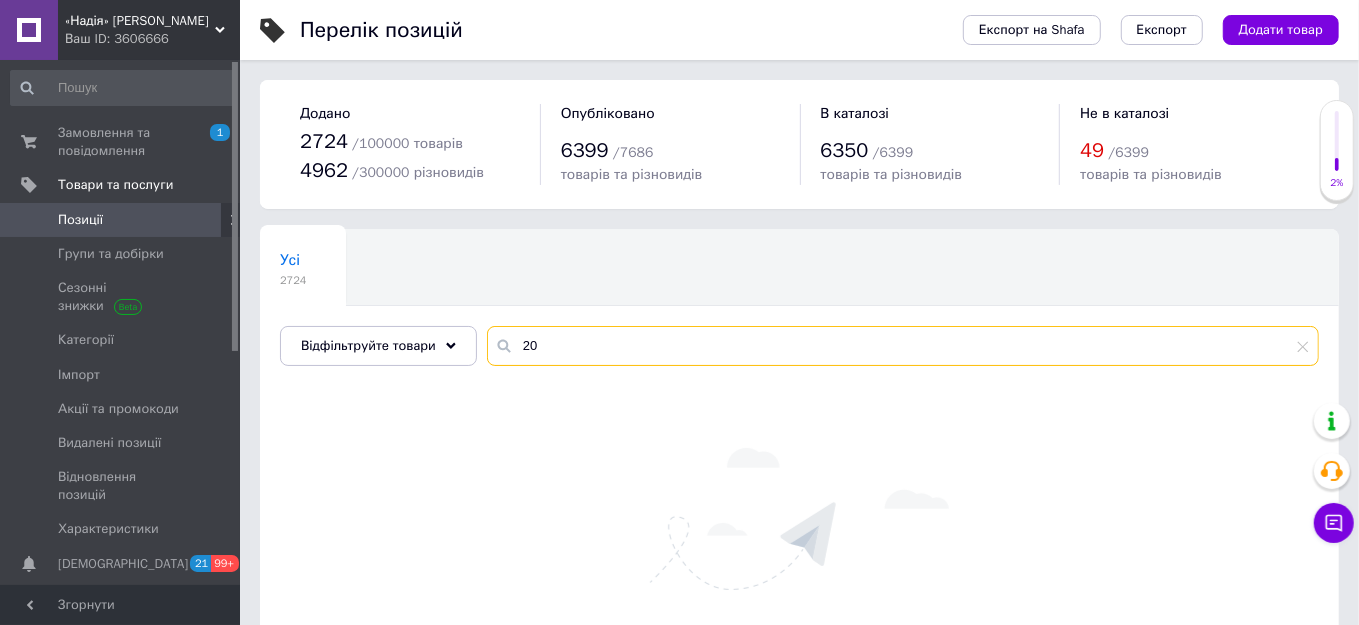 type on "2" 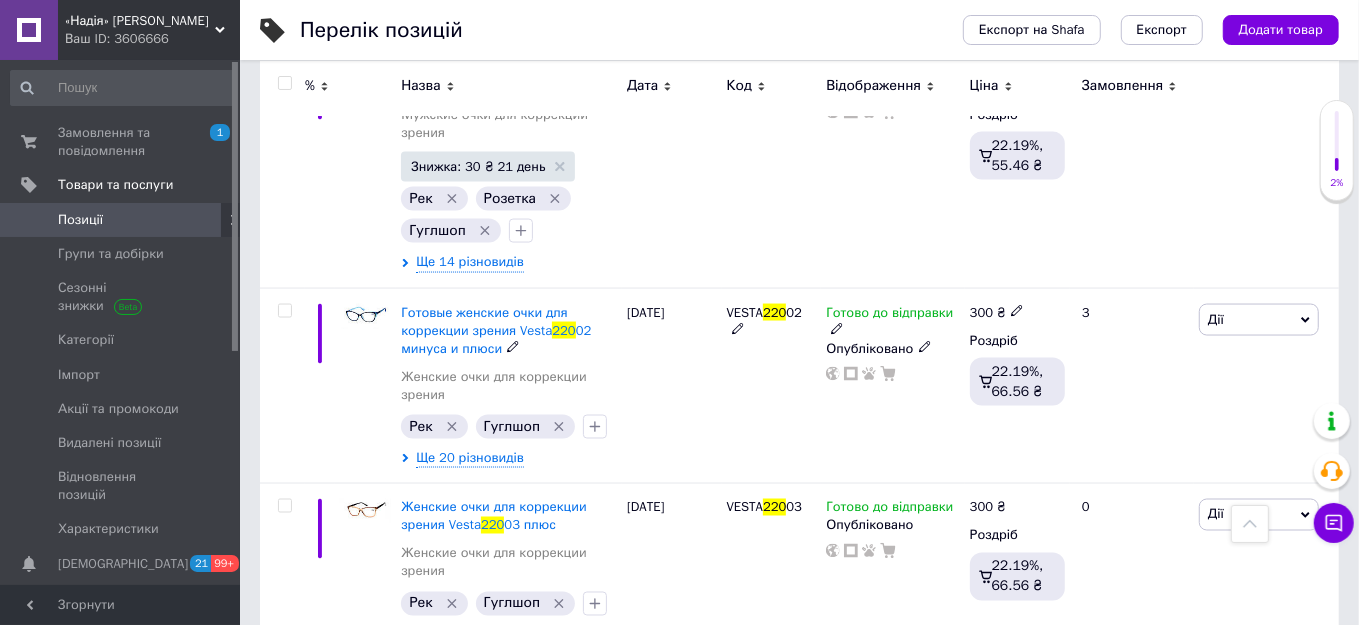 scroll, scrollTop: 6618, scrollLeft: 0, axis: vertical 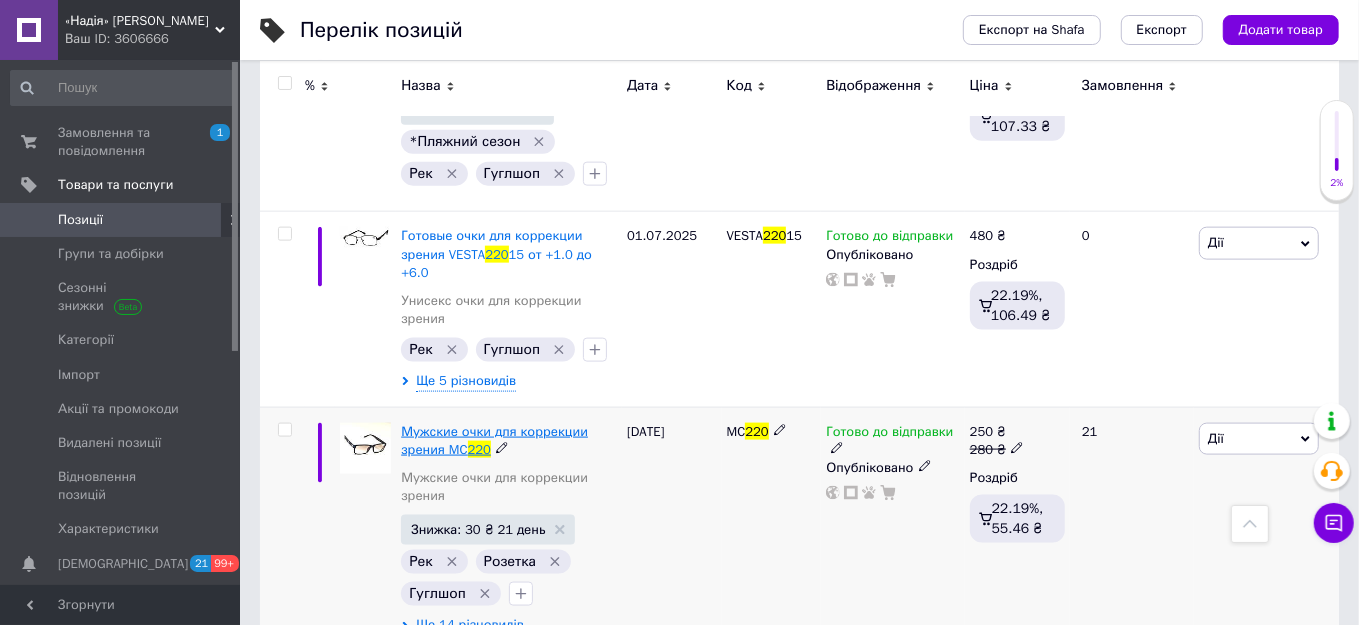 type on "220" 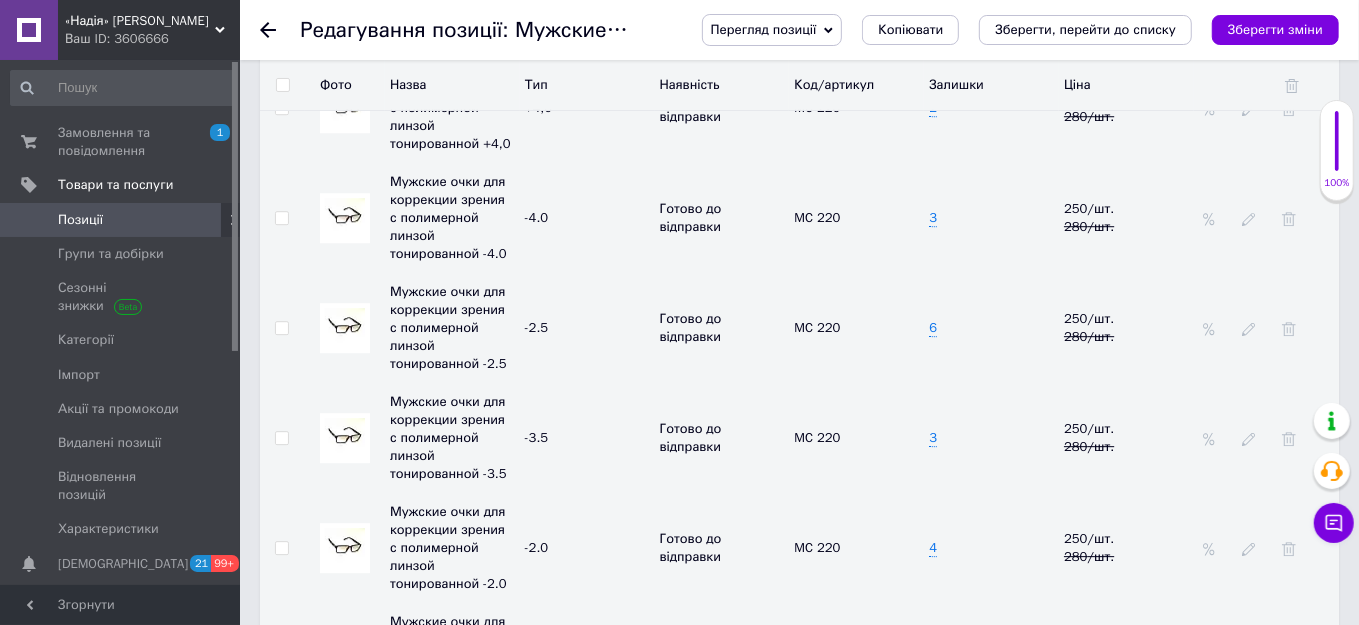 scroll, scrollTop: 3818, scrollLeft: 0, axis: vertical 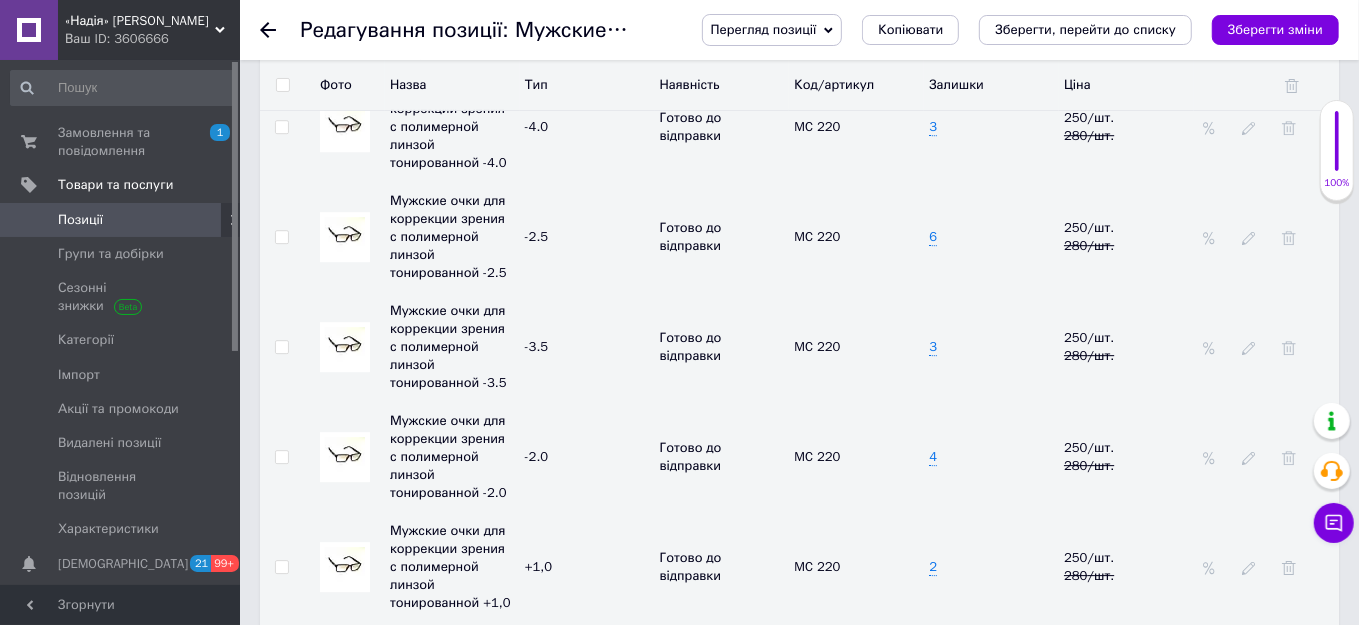 click on "2" at bounding box center [991, 567] 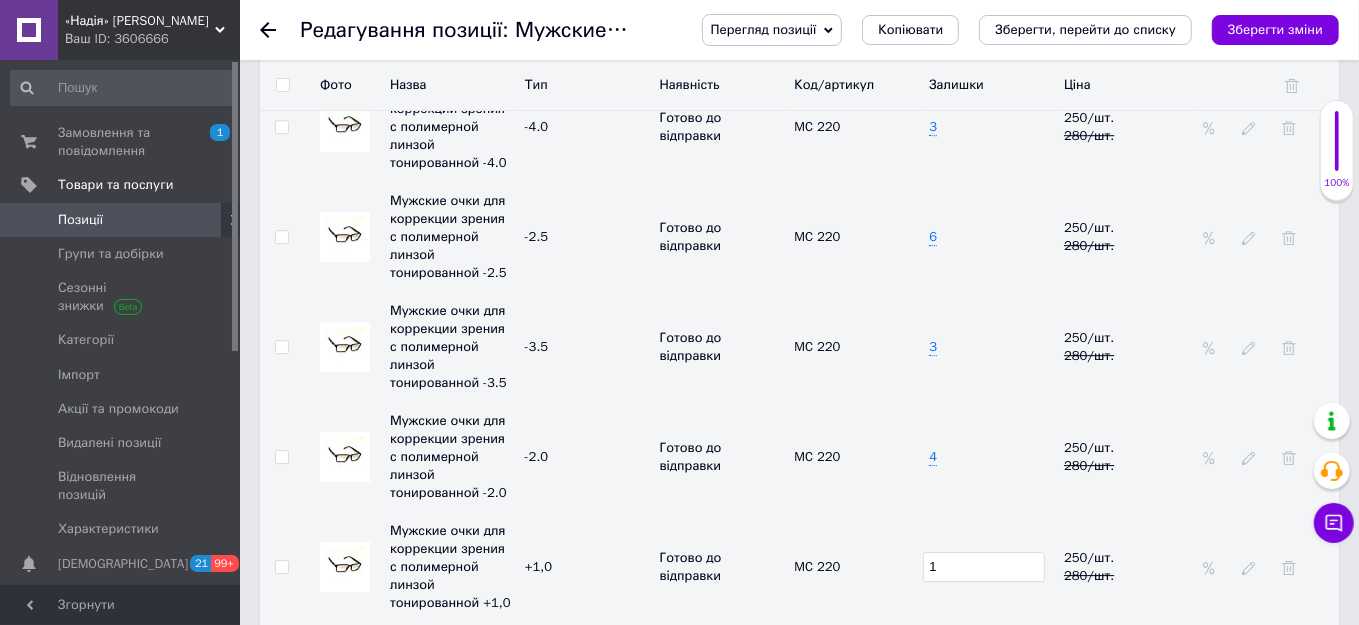 type on "1" 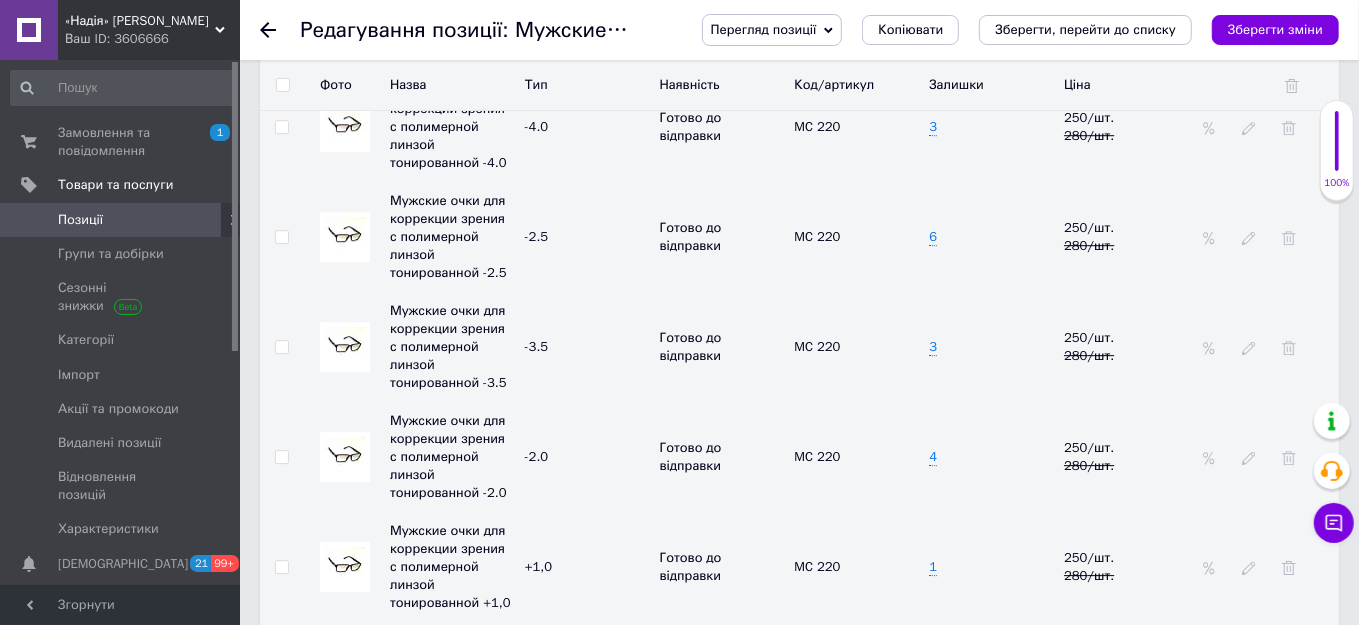 click on "5" at bounding box center (984, 787) 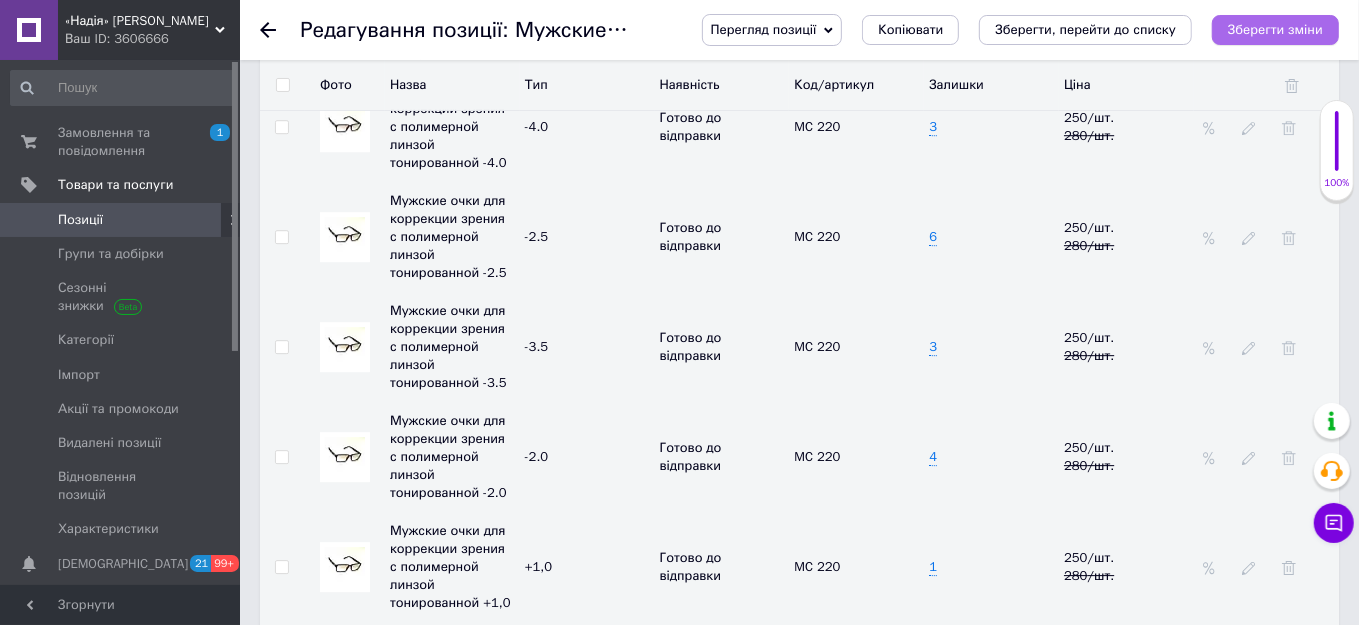type on "4" 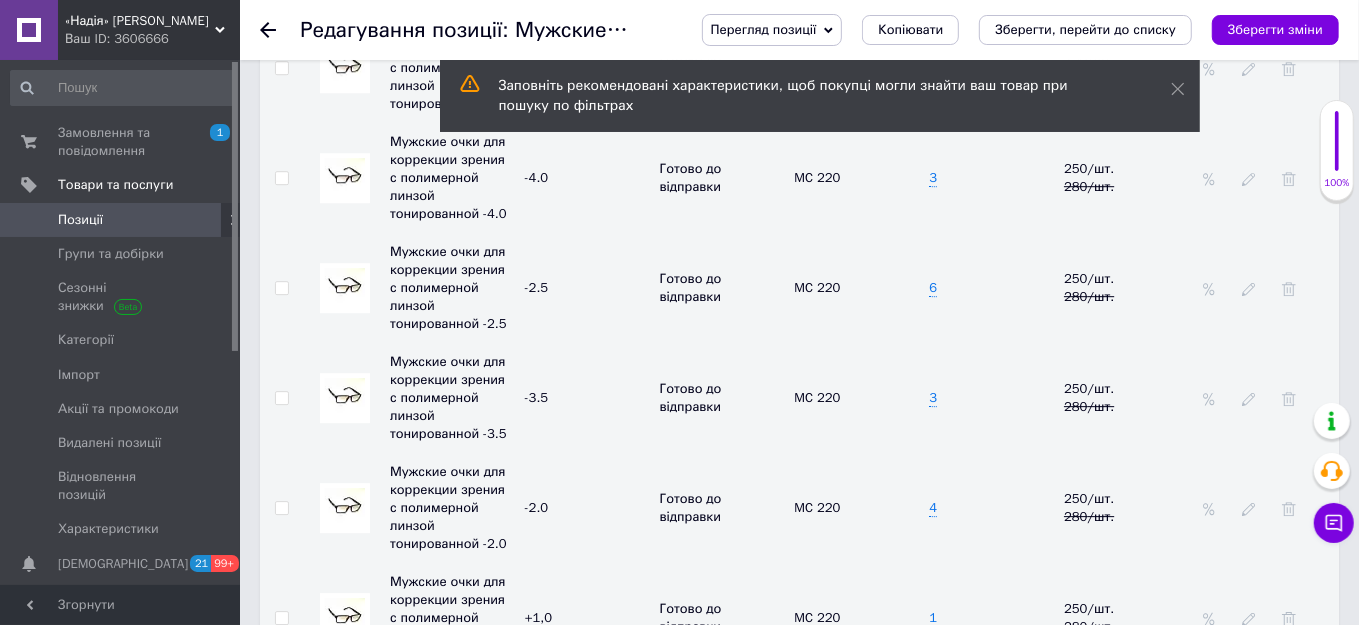 click 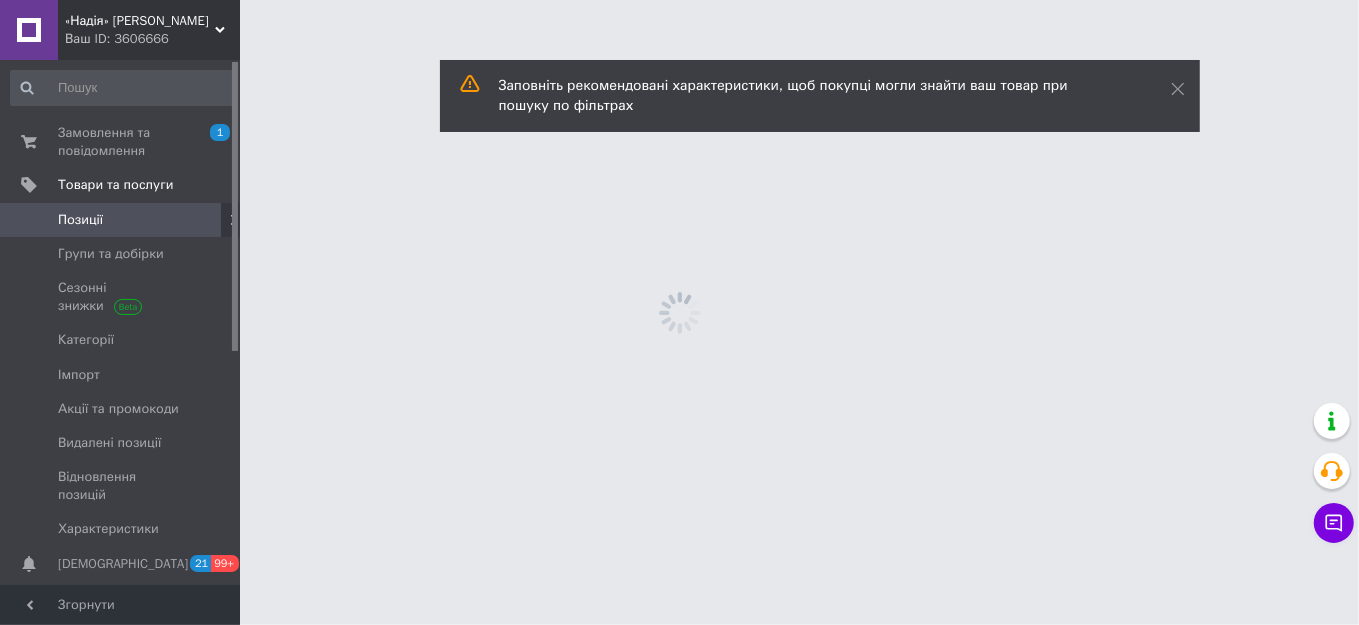 scroll, scrollTop: 0, scrollLeft: 0, axis: both 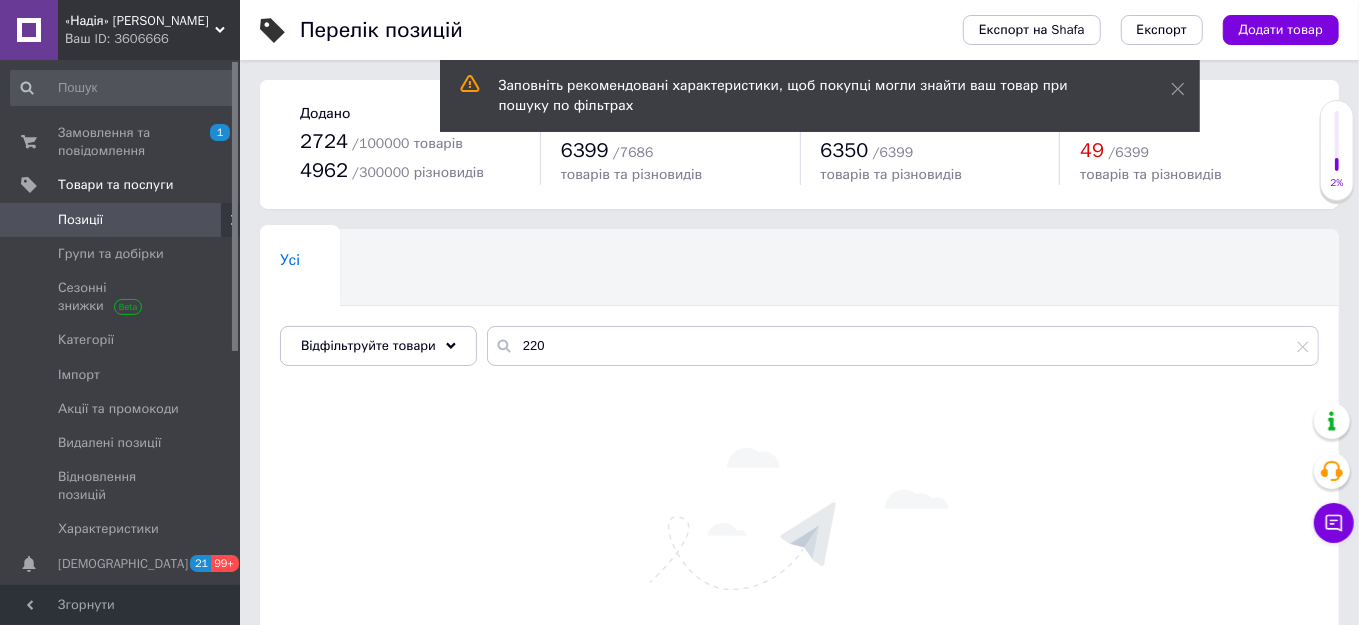 click on "Усі 0 Ok Відфільтровано...  Зберегти" at bounding box center [799, 307] 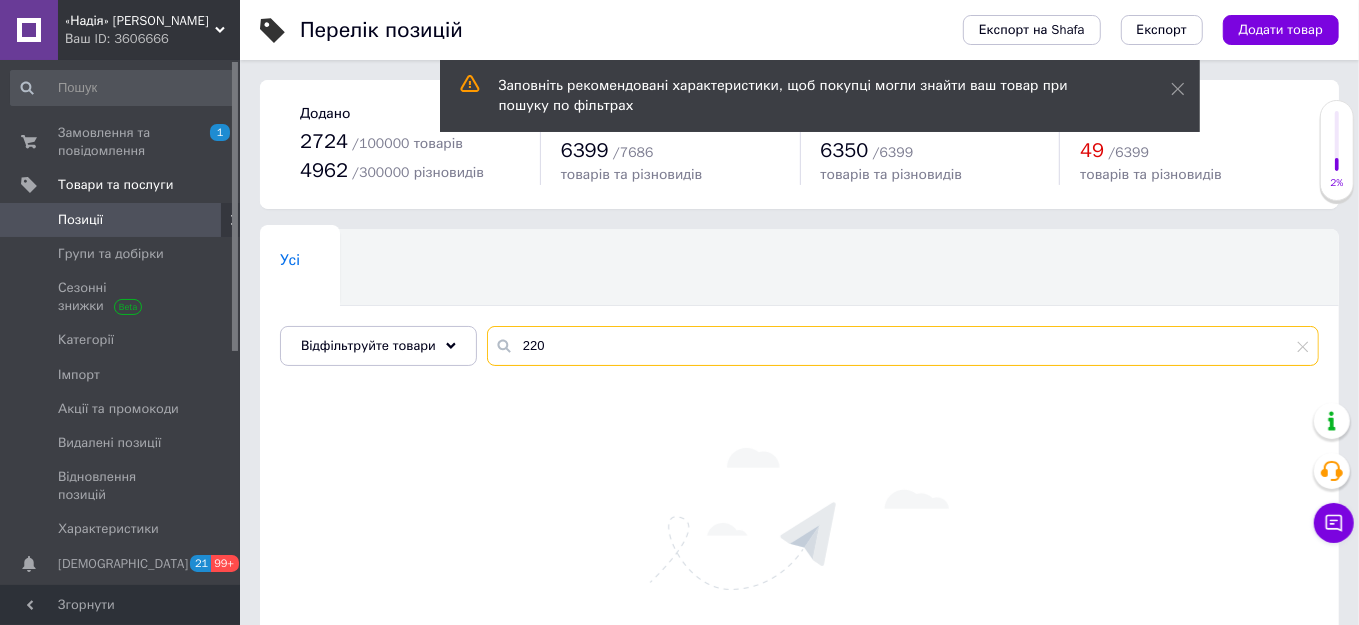 click on "220" at bounding box center (903, 346) 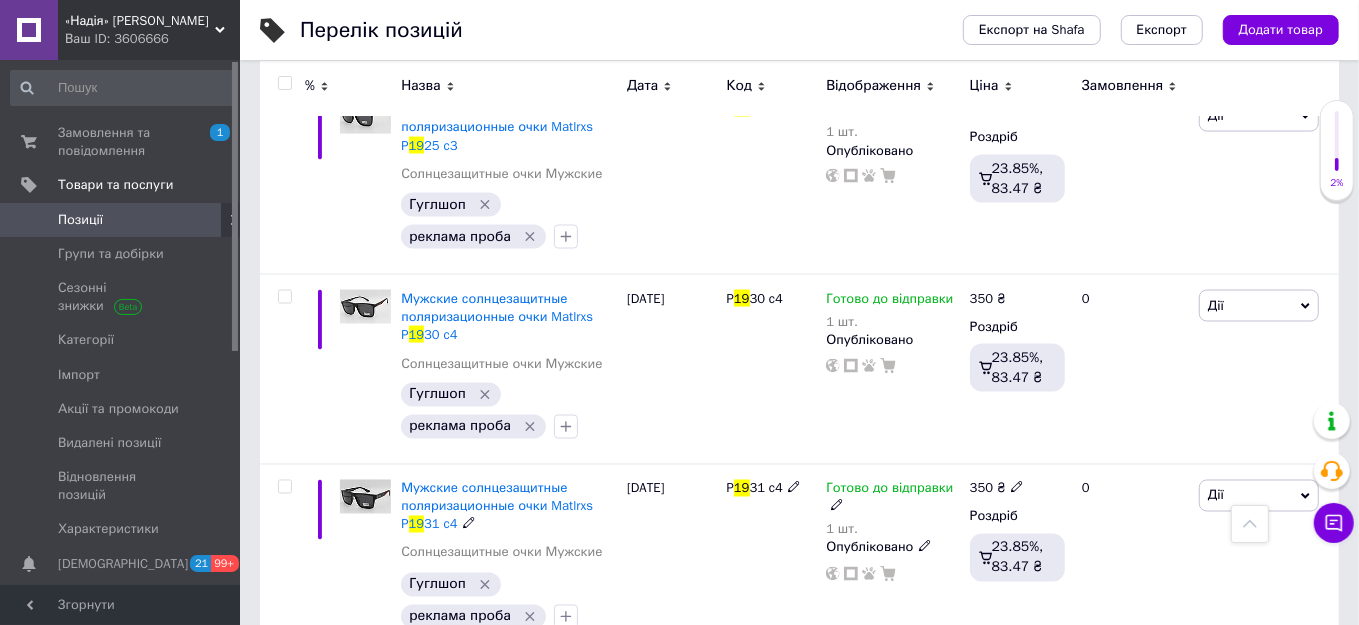 scroll, scrollTop: 7363, scrollLeft: 0, axis: vertical 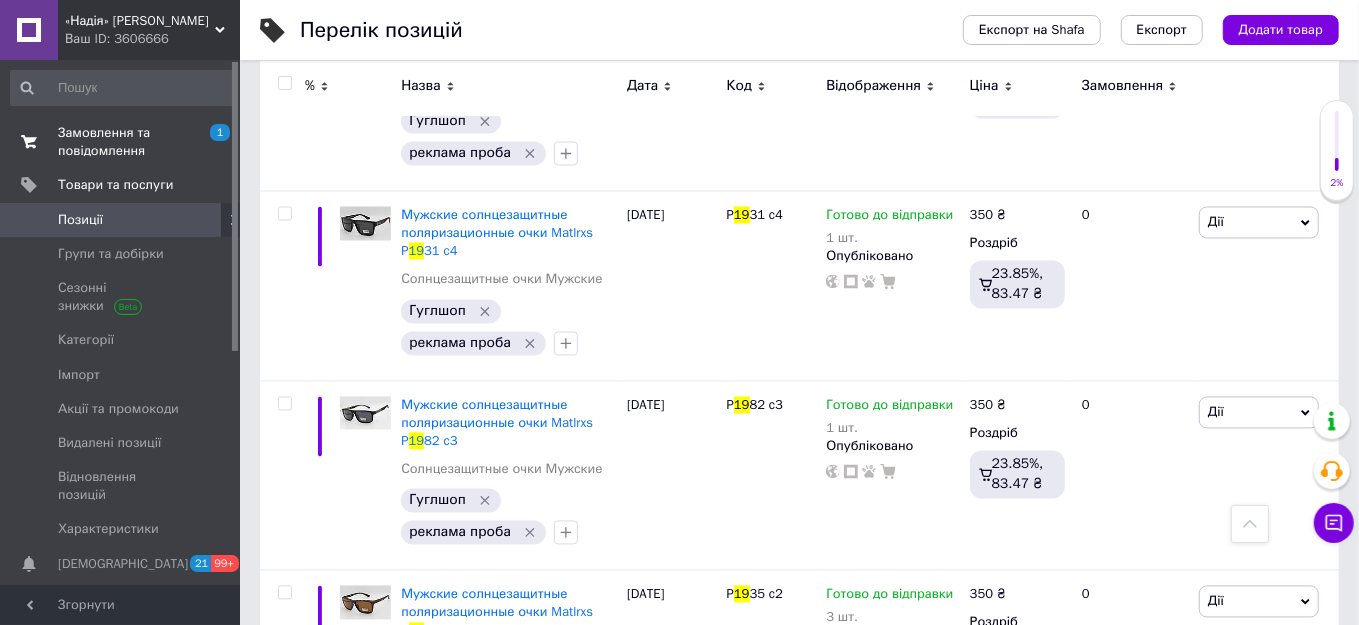 type on "19" 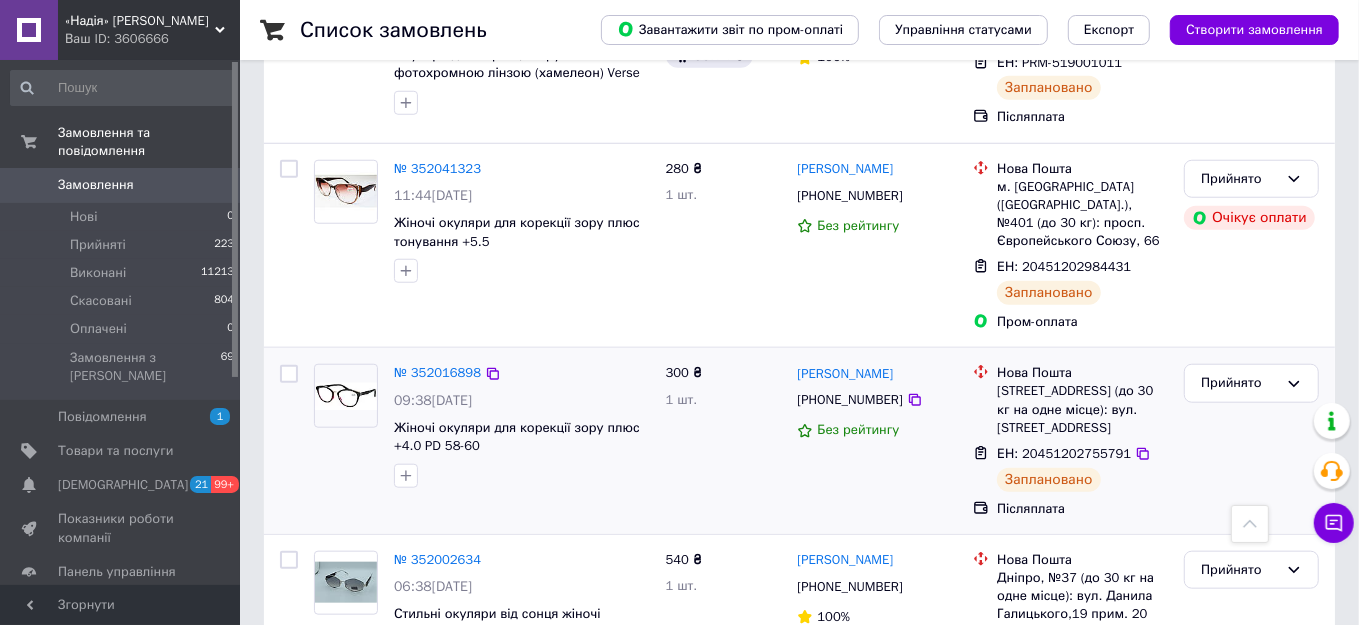 scroll, scrollTop: 866, scrollLeft: 0, axis: vertical 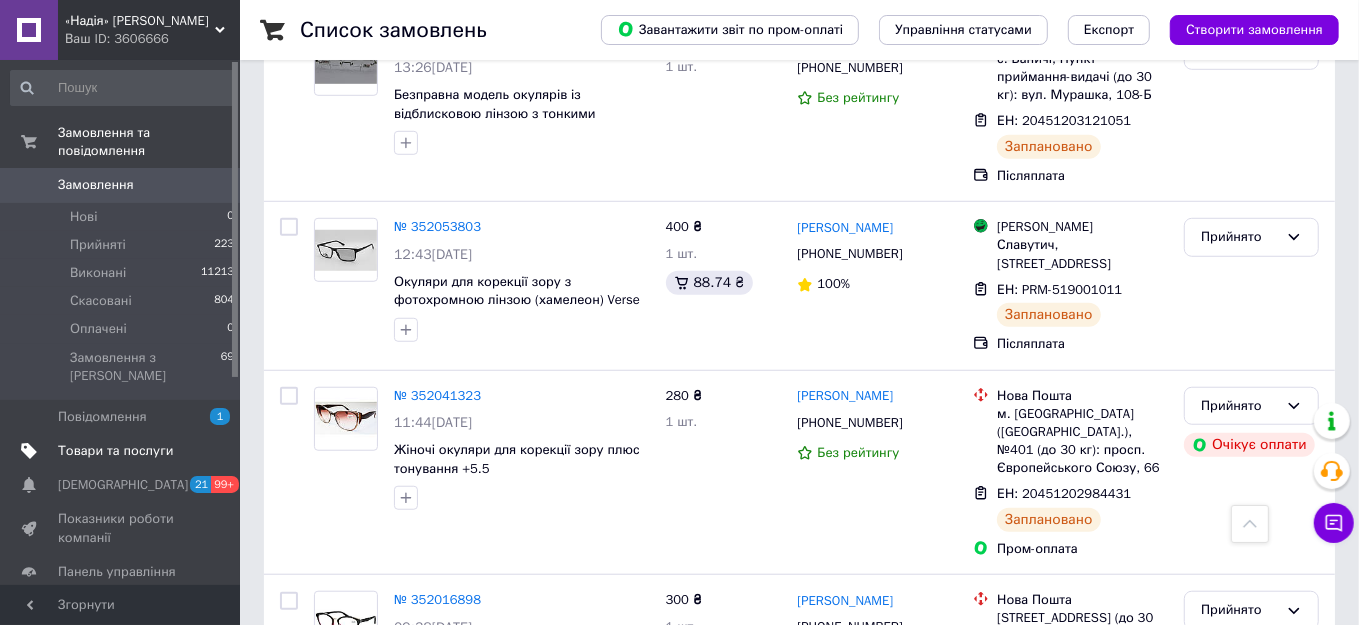 click on "Товари та послуги" at bounding box center (115, 451) 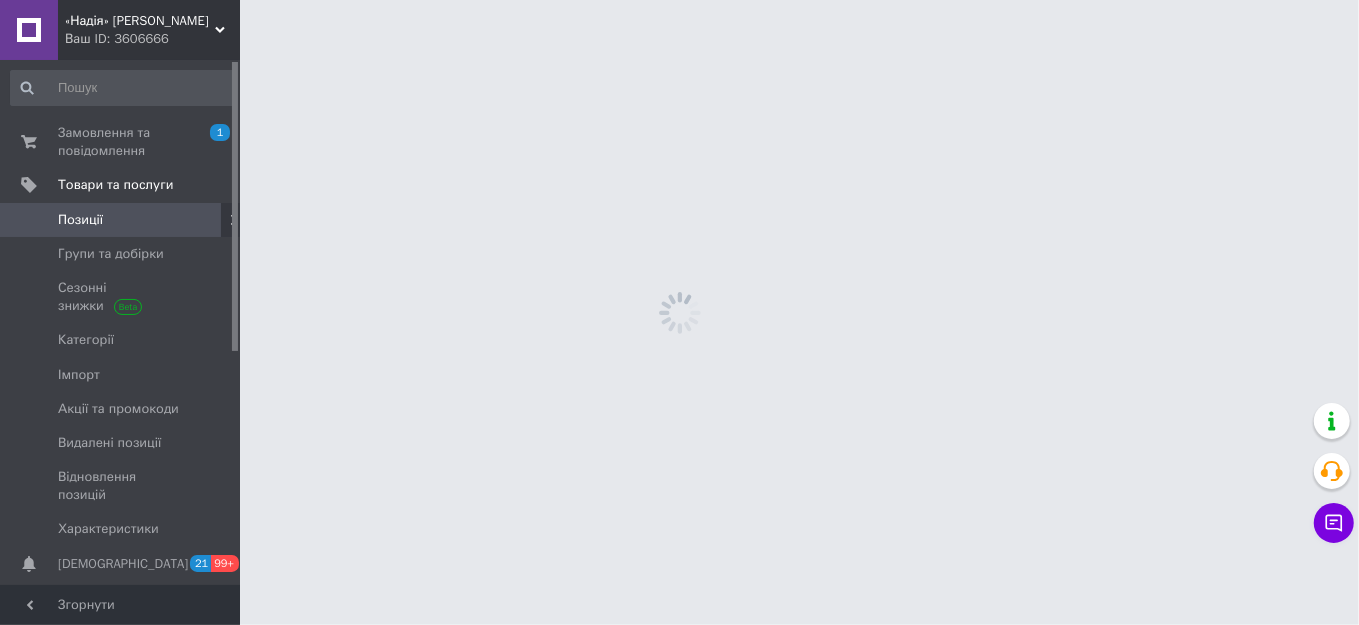 scroll, scrollTop: 0, scrollLeft: 0, axis: both 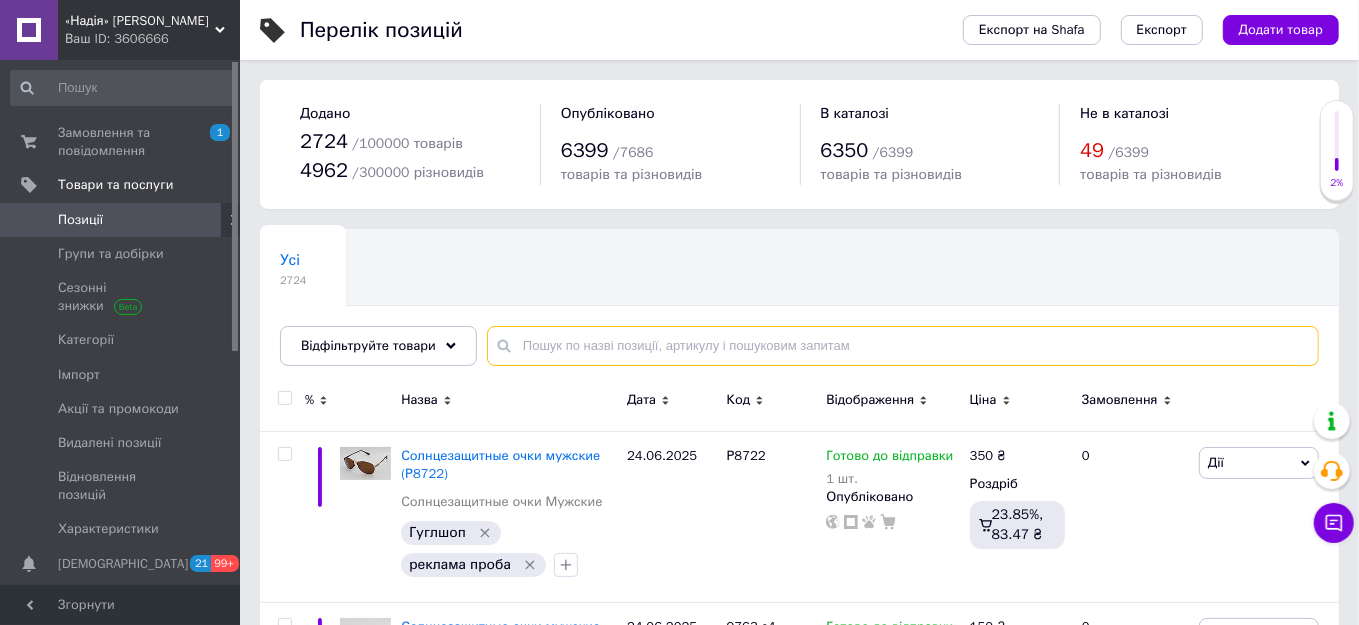 click at bounding box center [903, 346] 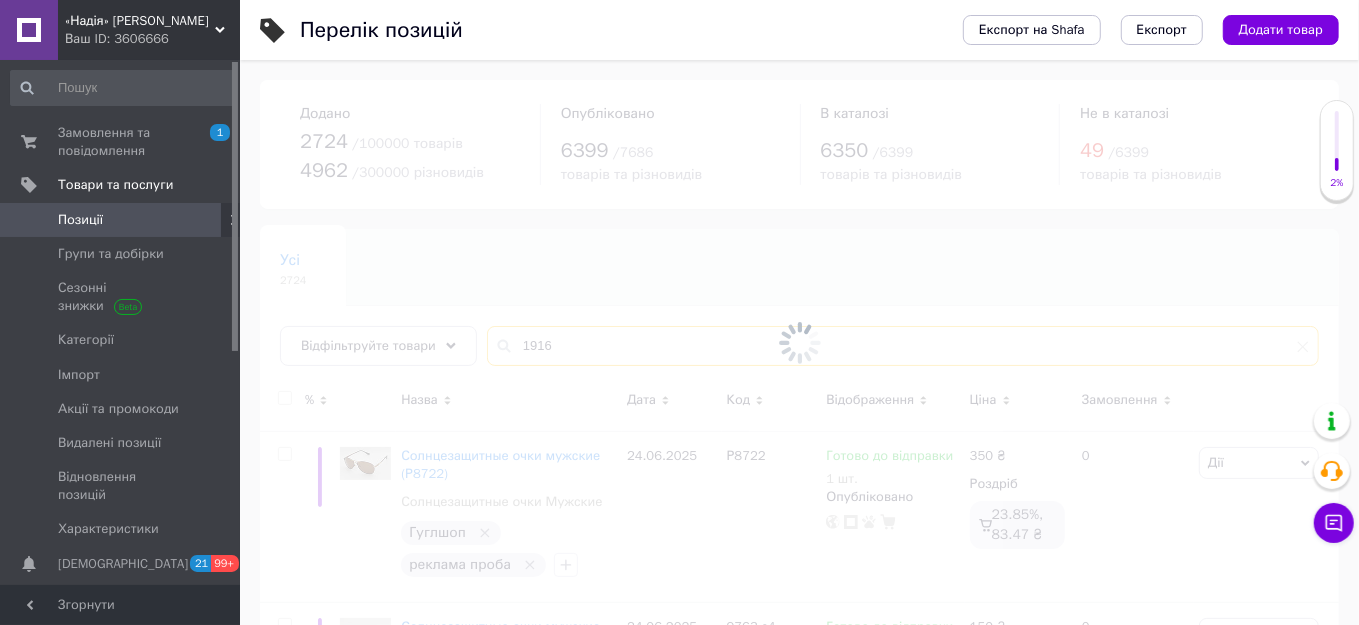 type on "19168" 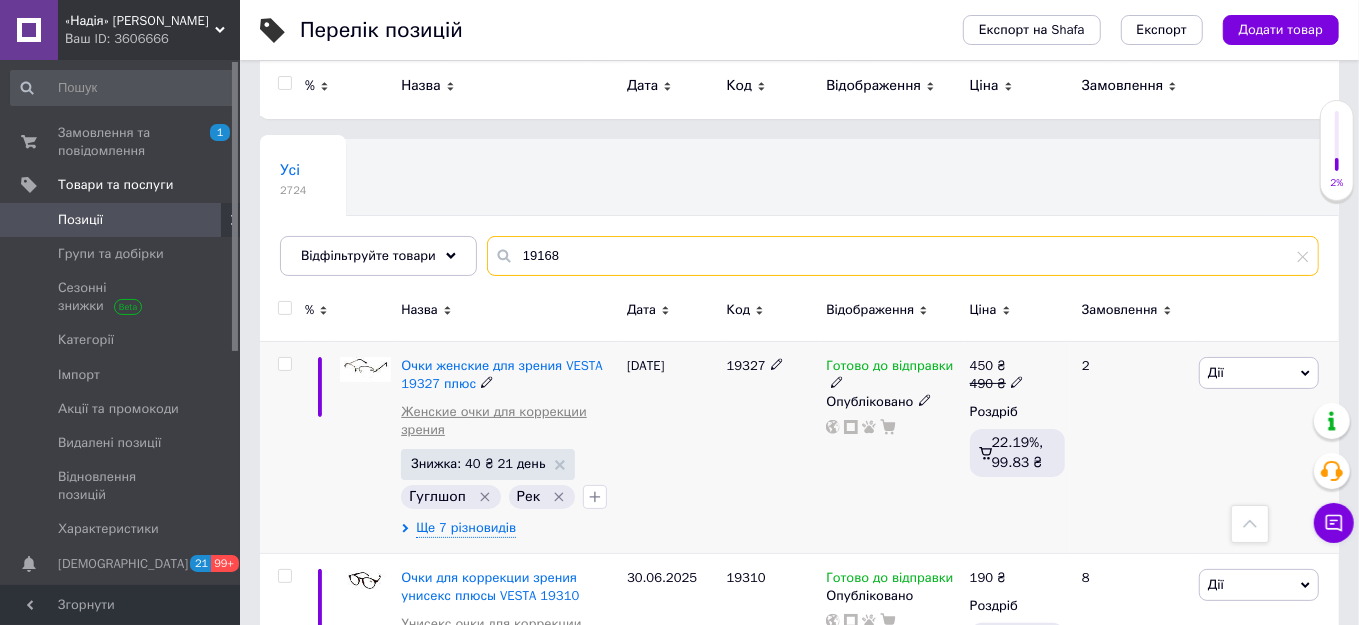 scroll, scrollTop: 0, scrollLeft: 0, axis: both 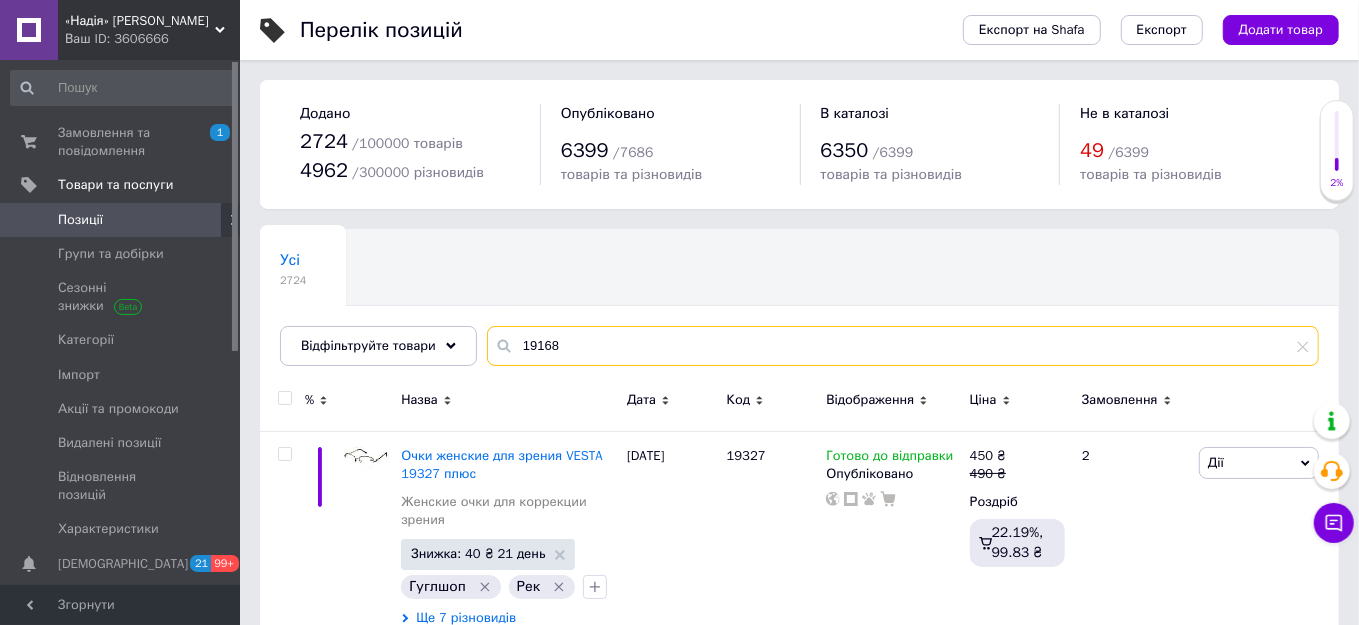 click on "19168" at bounding box center (903, 346) 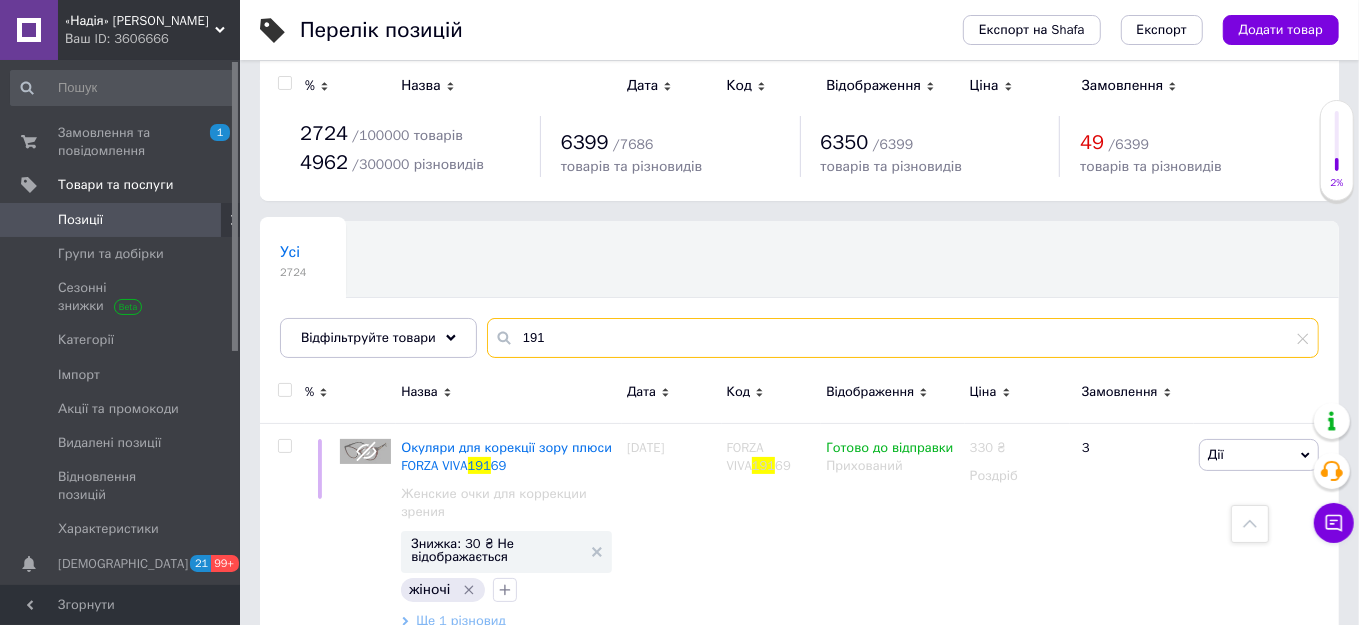scroll, scrollTop: 0, scrollLeft: 0, axis: both 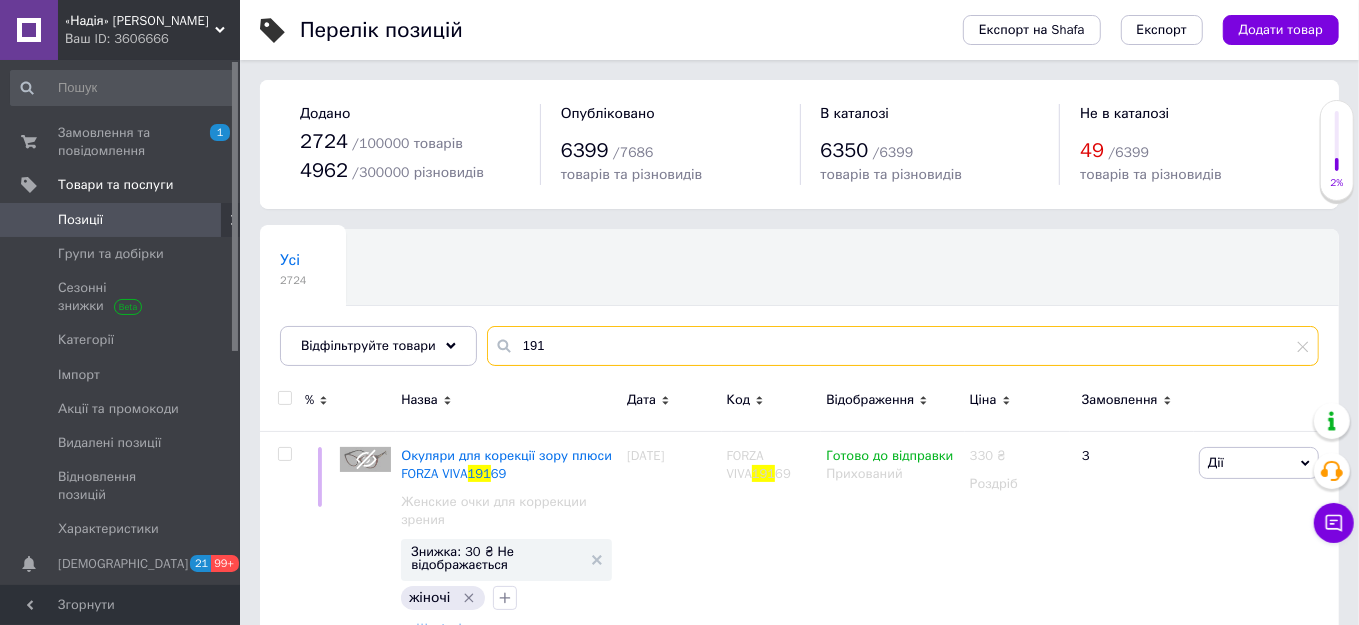 click on "191" at bounding box center (903, 346) 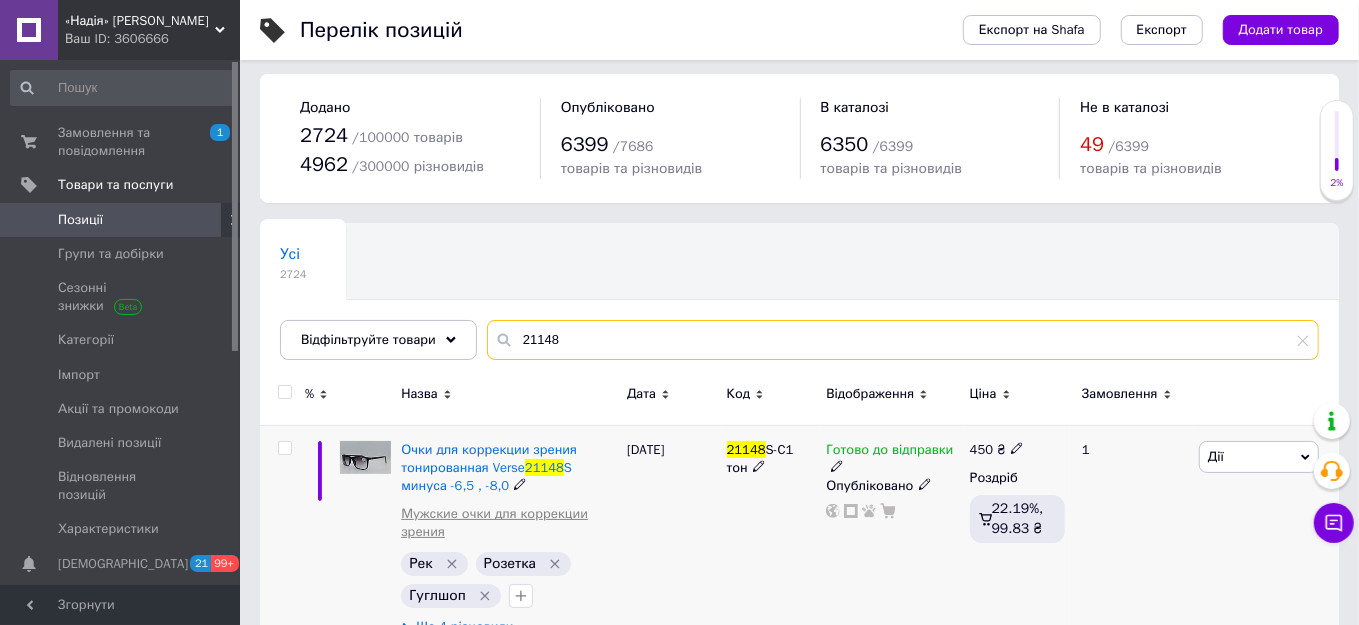 scroll, scrollTop: 0, scrollLeft: 0, axis: both 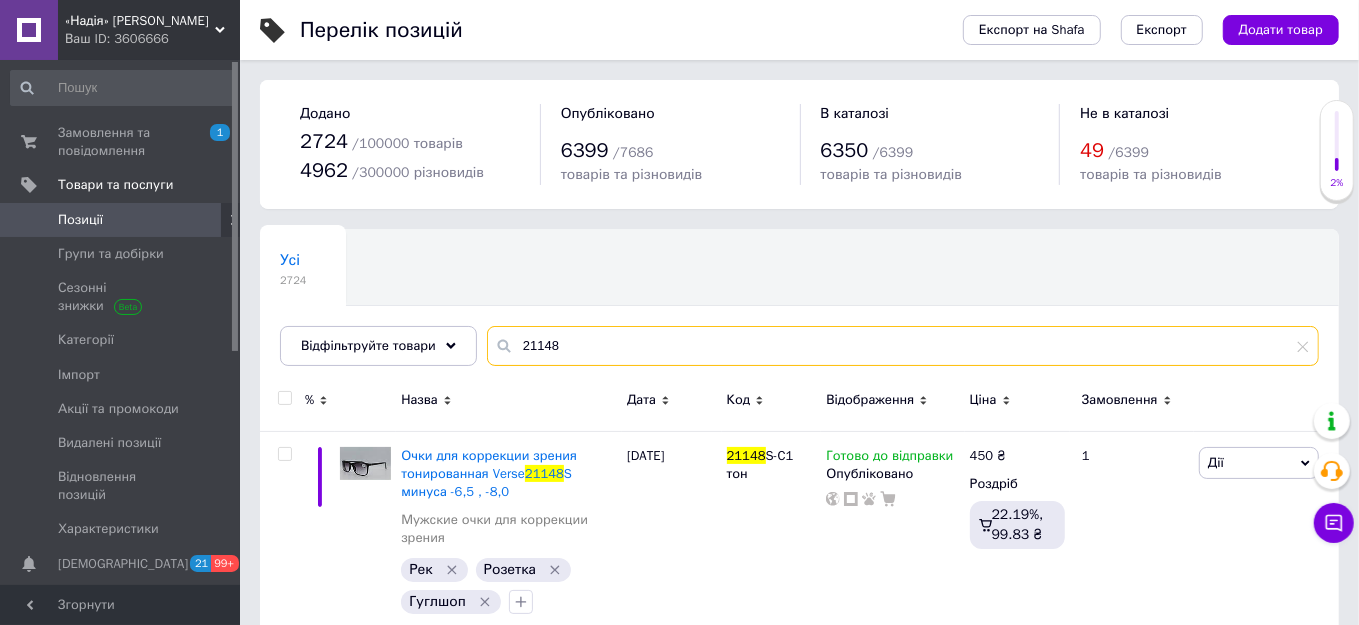 click on "21148" at bounding box center (903, 346) 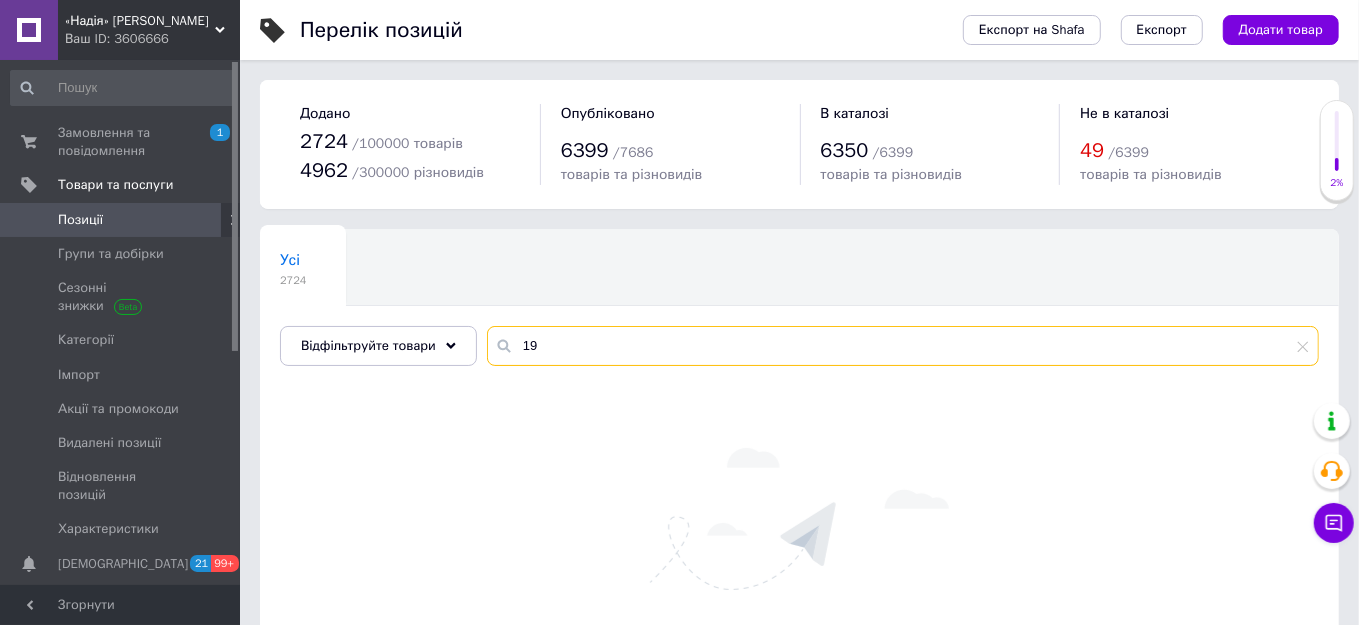 type on "1" 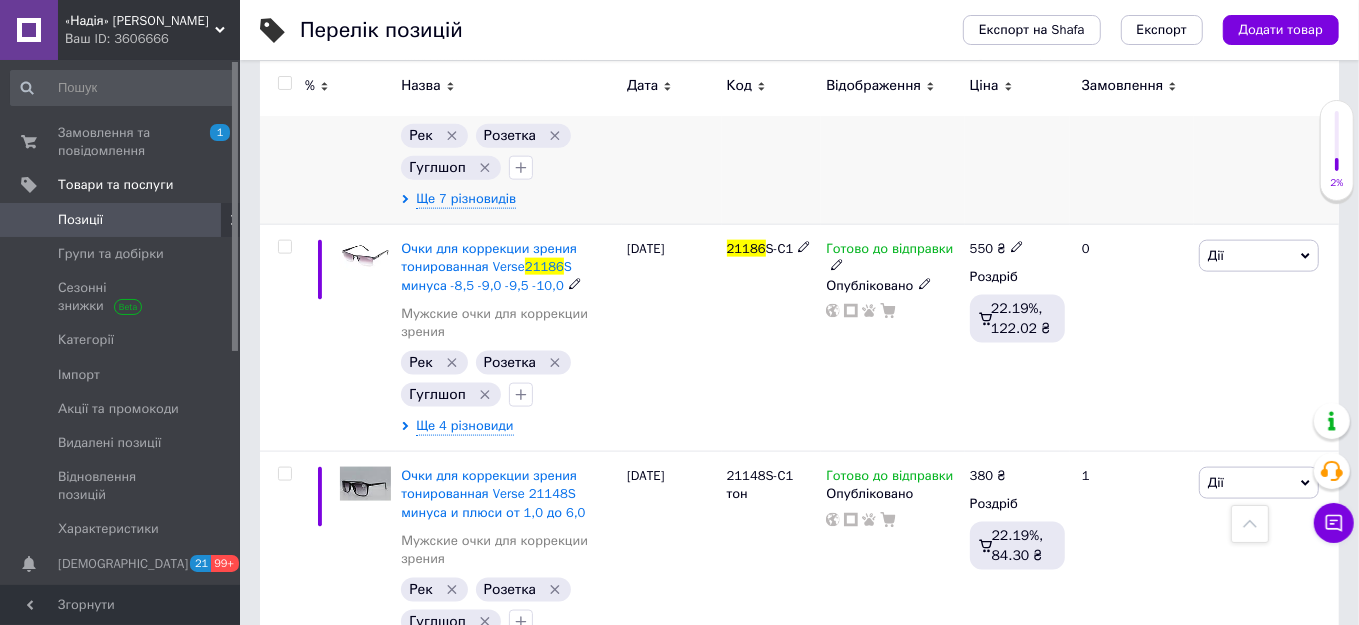 scroll, scrollTop: 1727, scrollLeft: 0, axis: vertical 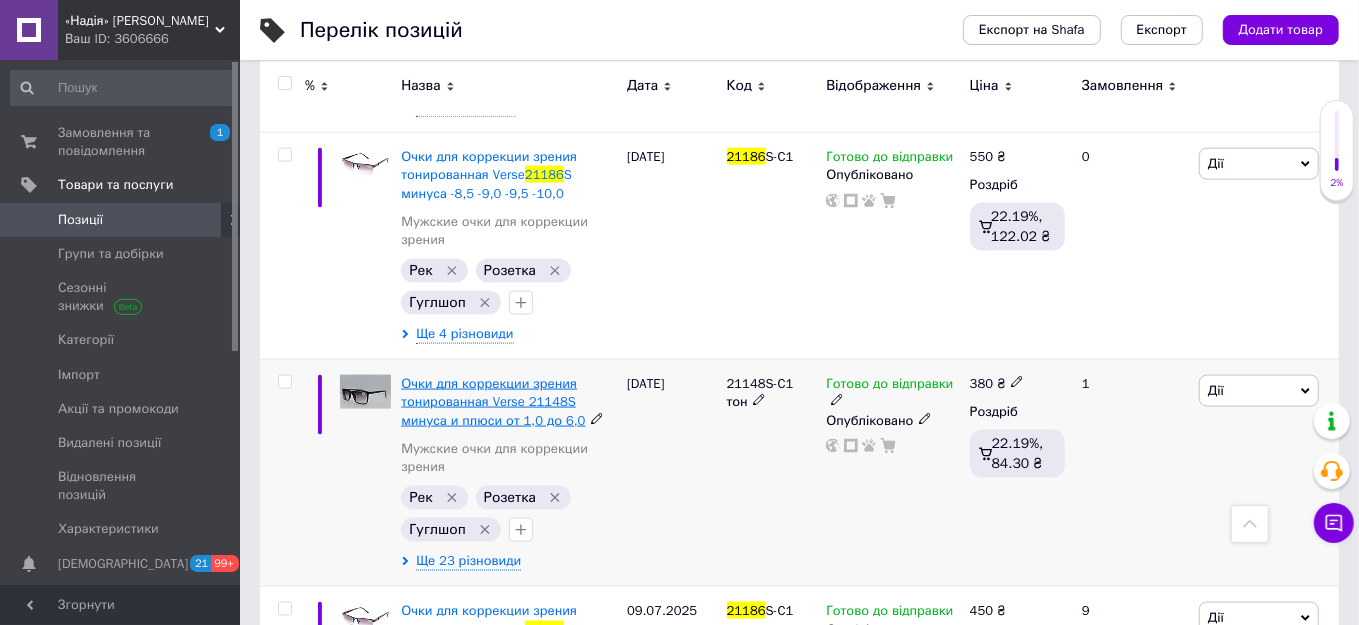 type on "21186" 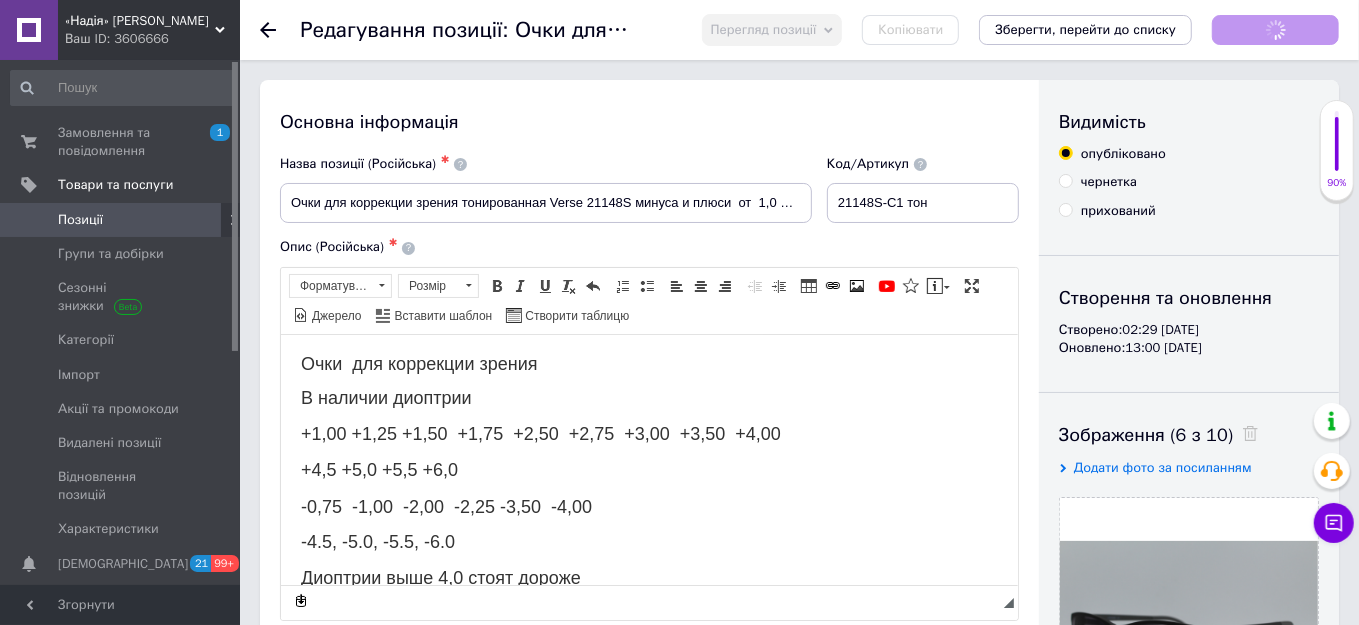 scroll, scrollTop: 0, scrollLeft: 0, axis: both 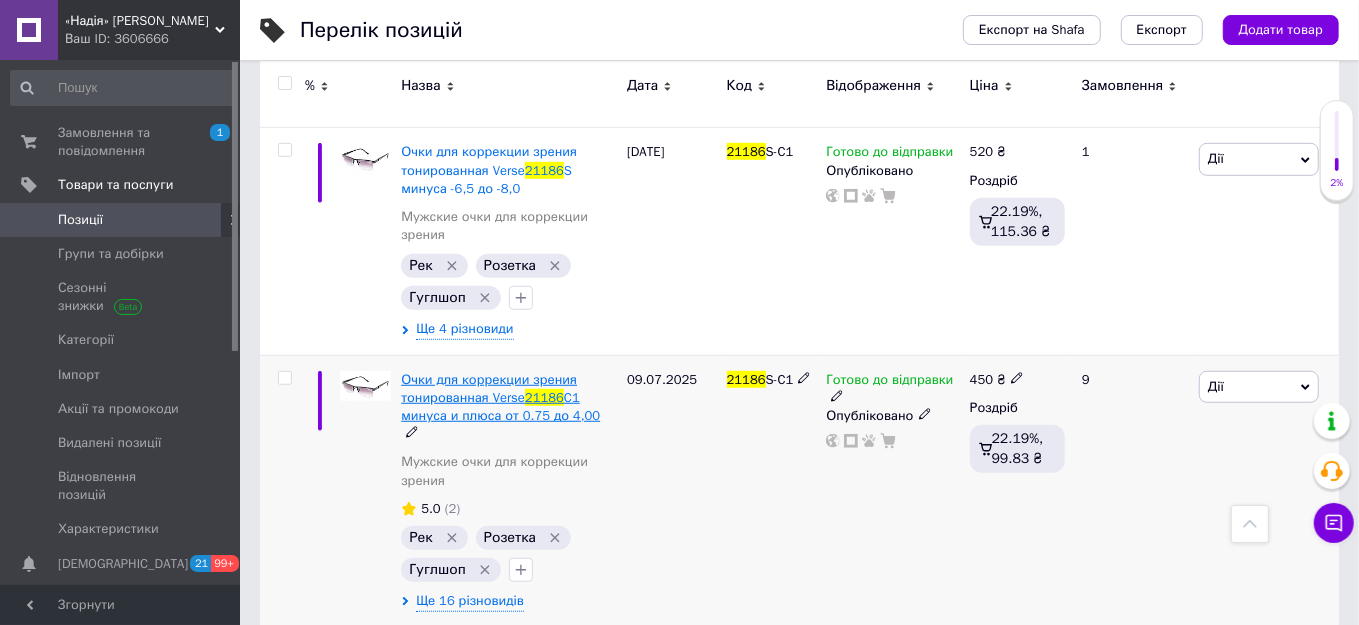 click on "C1 минуса и плюса  от  0.75 до  4,00" at bounding box center (500, 406) 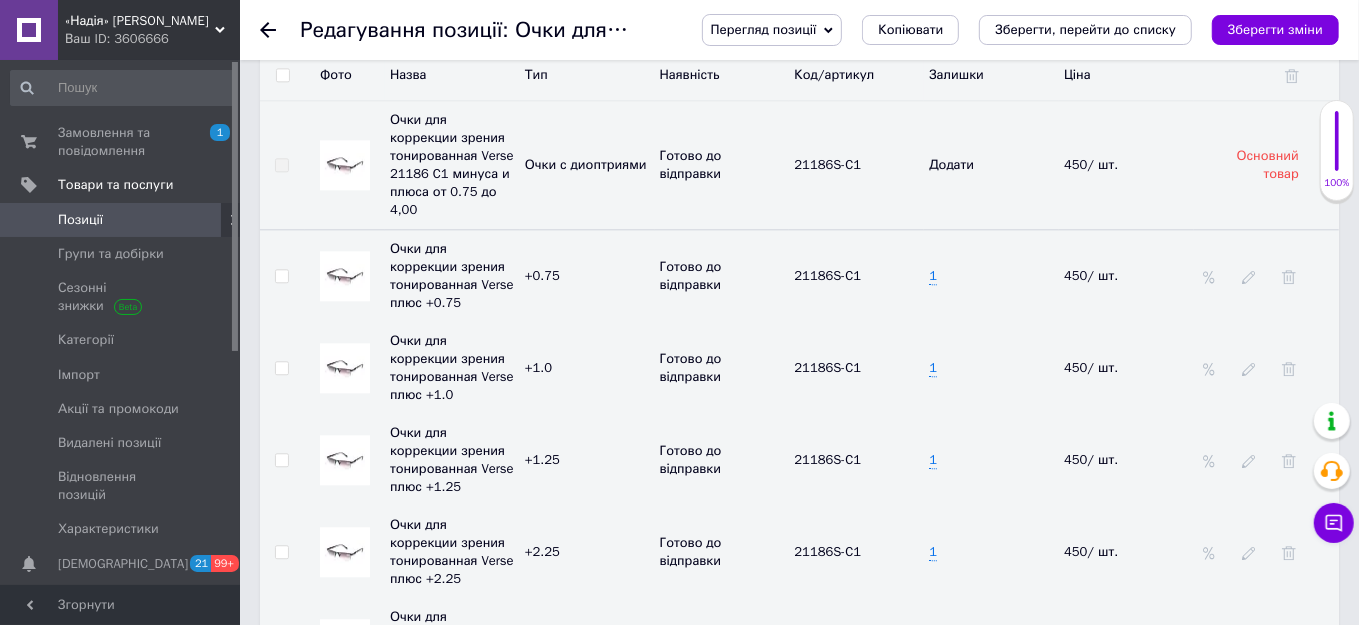 scroll, scrollTop: 3181, scrollLeft: 0, axis: vertical 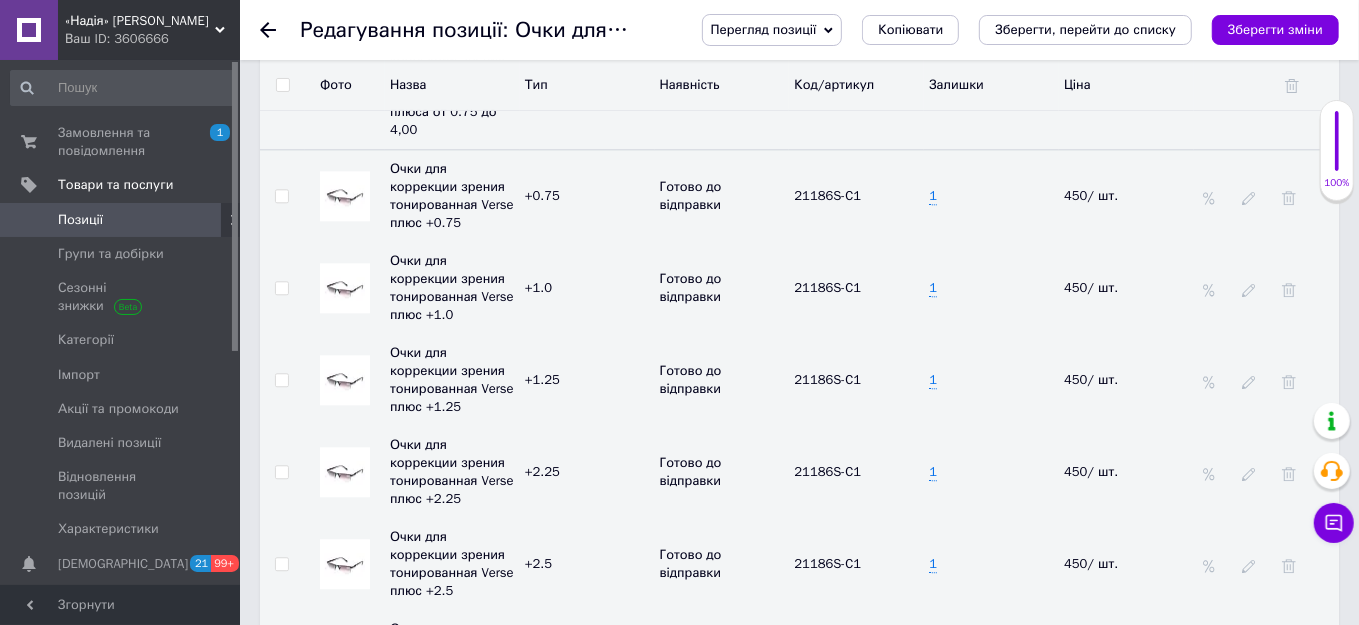 click on "1" at bounding box center [991, 380] 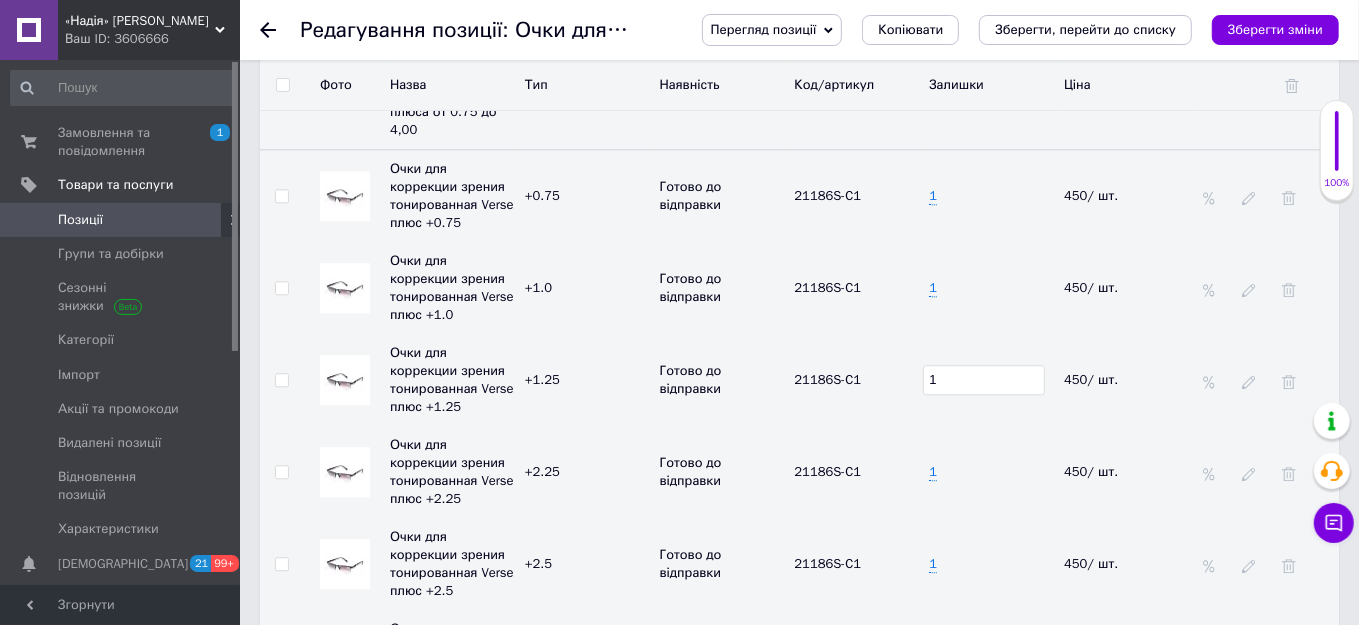 click on "1" at bounding box center [984, 380] 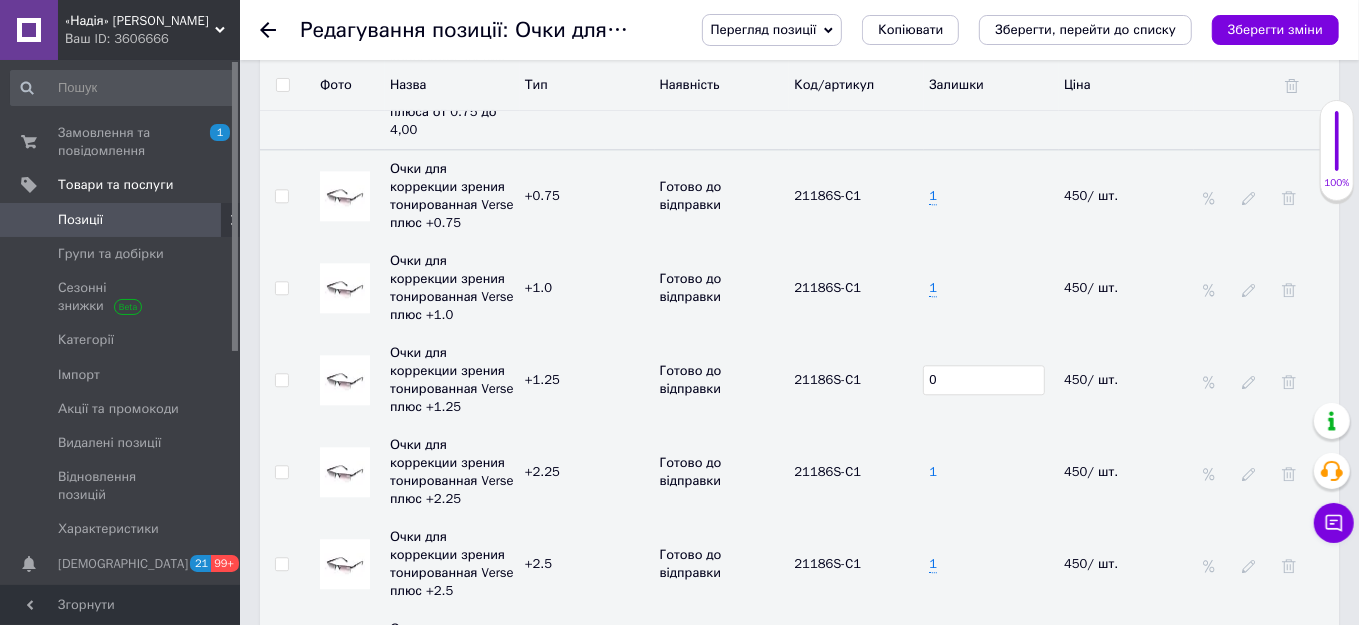 type on "0" 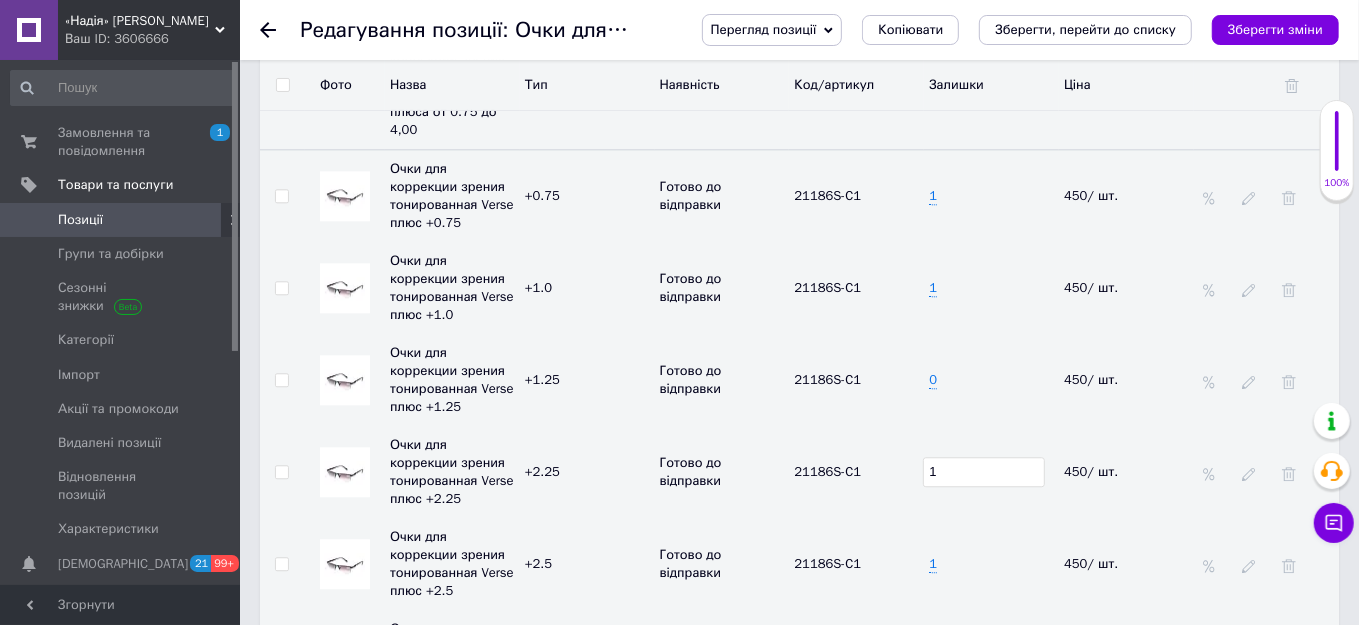 click on "1" at bounding box center (984, 472) 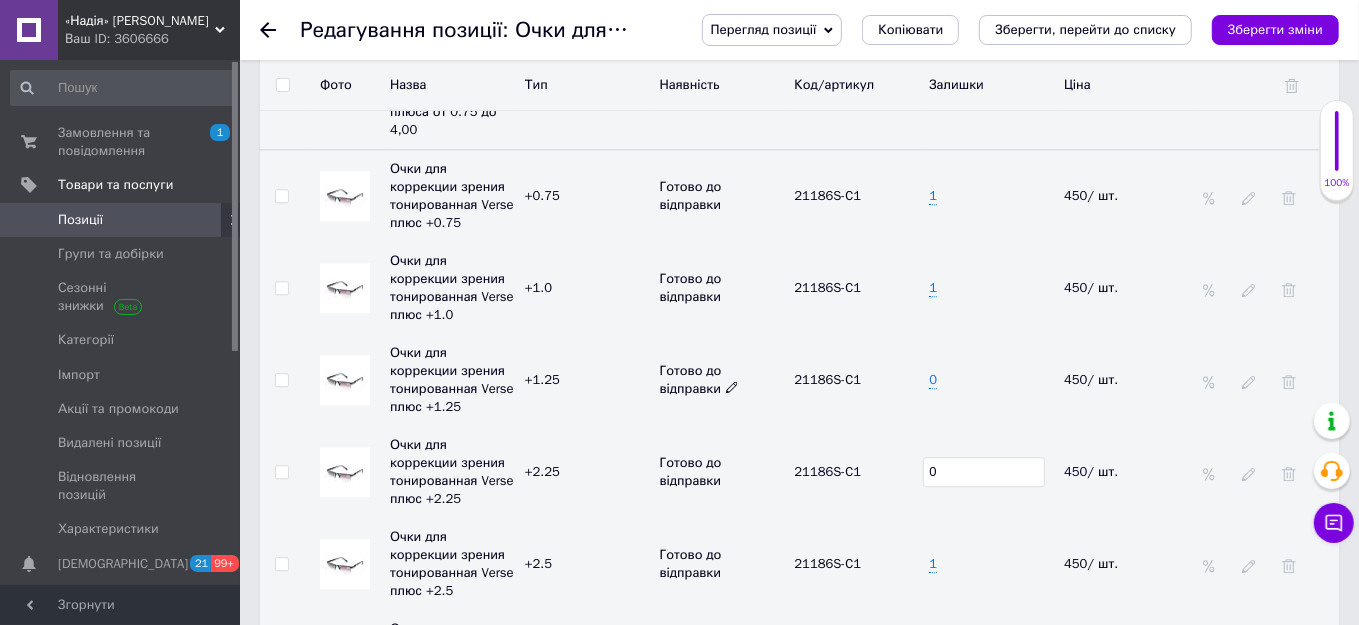type on "0" 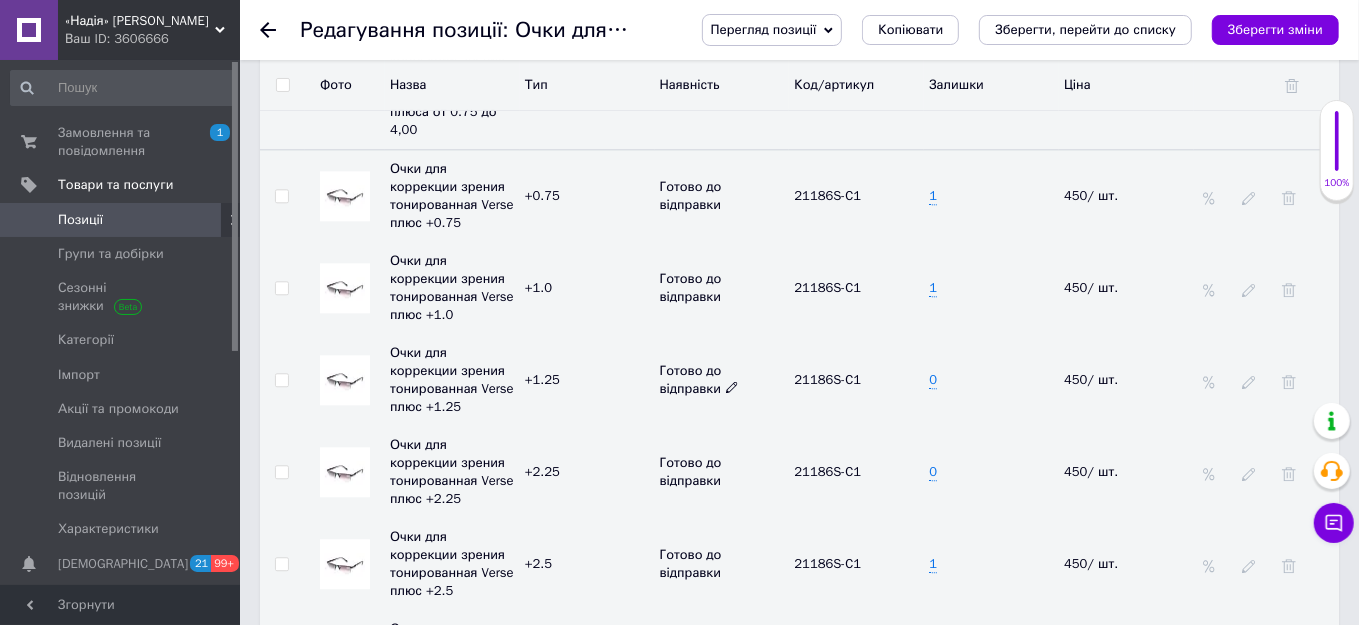 click at bounding box center [732, 387] 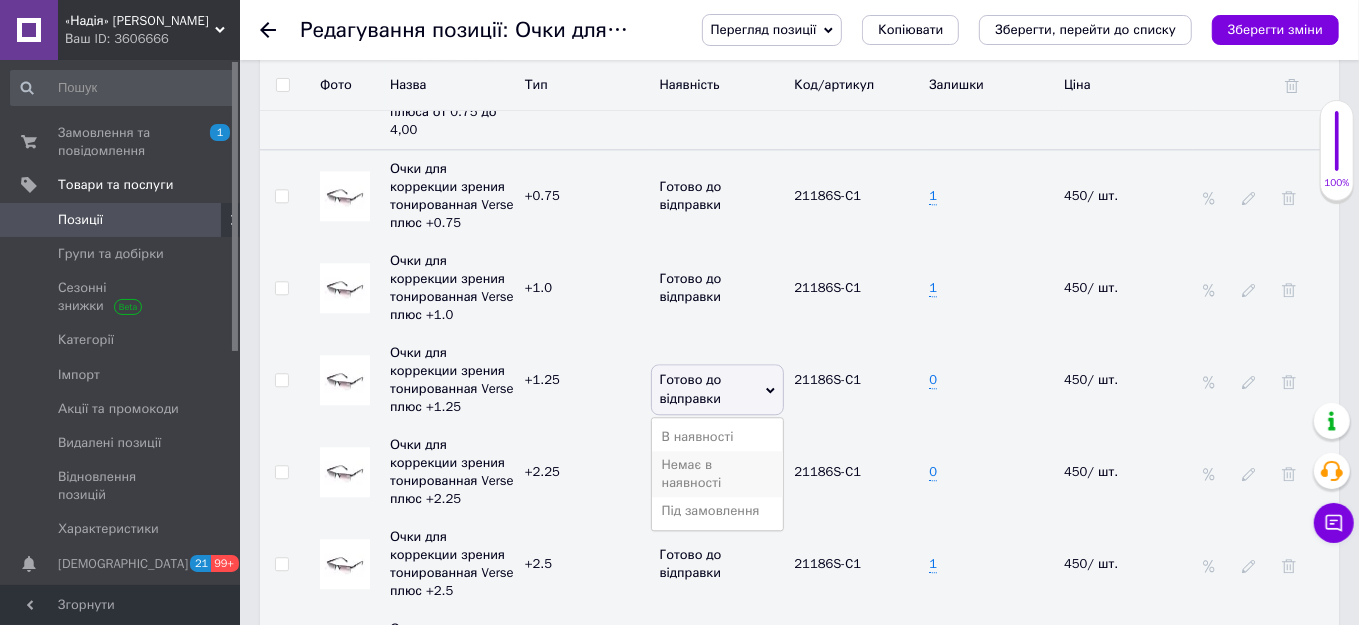 click on "Немає в наявності" at bounding box center (718, 474) 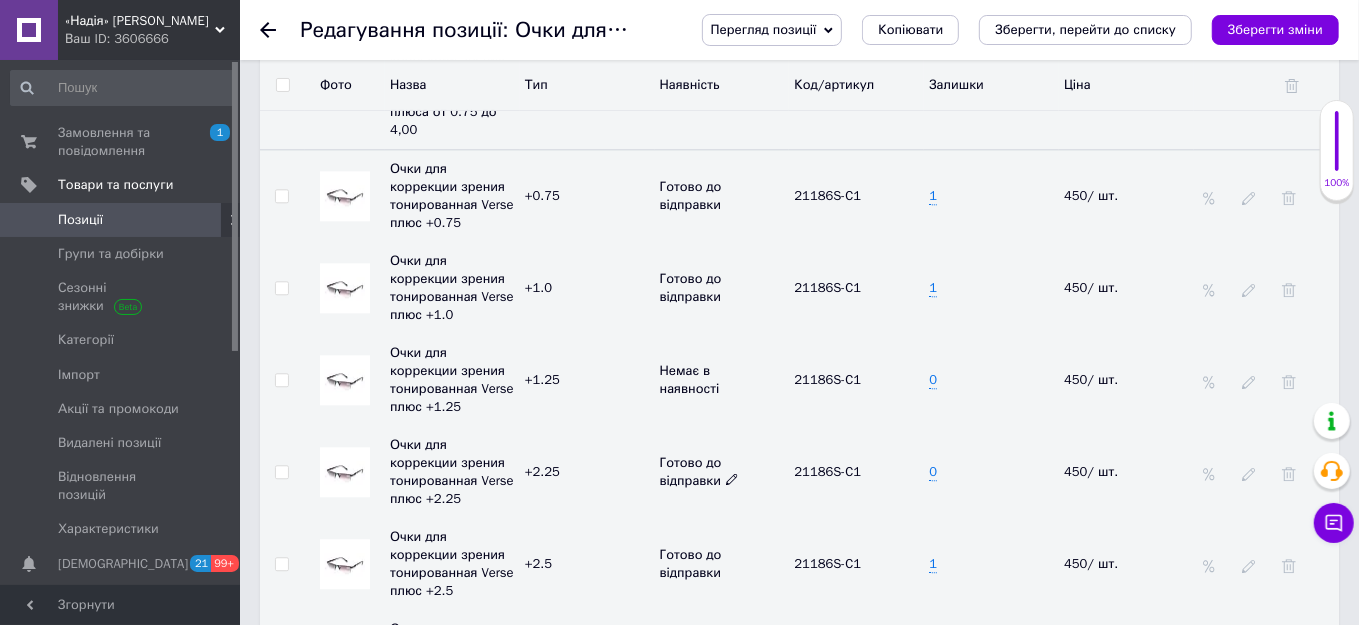 click 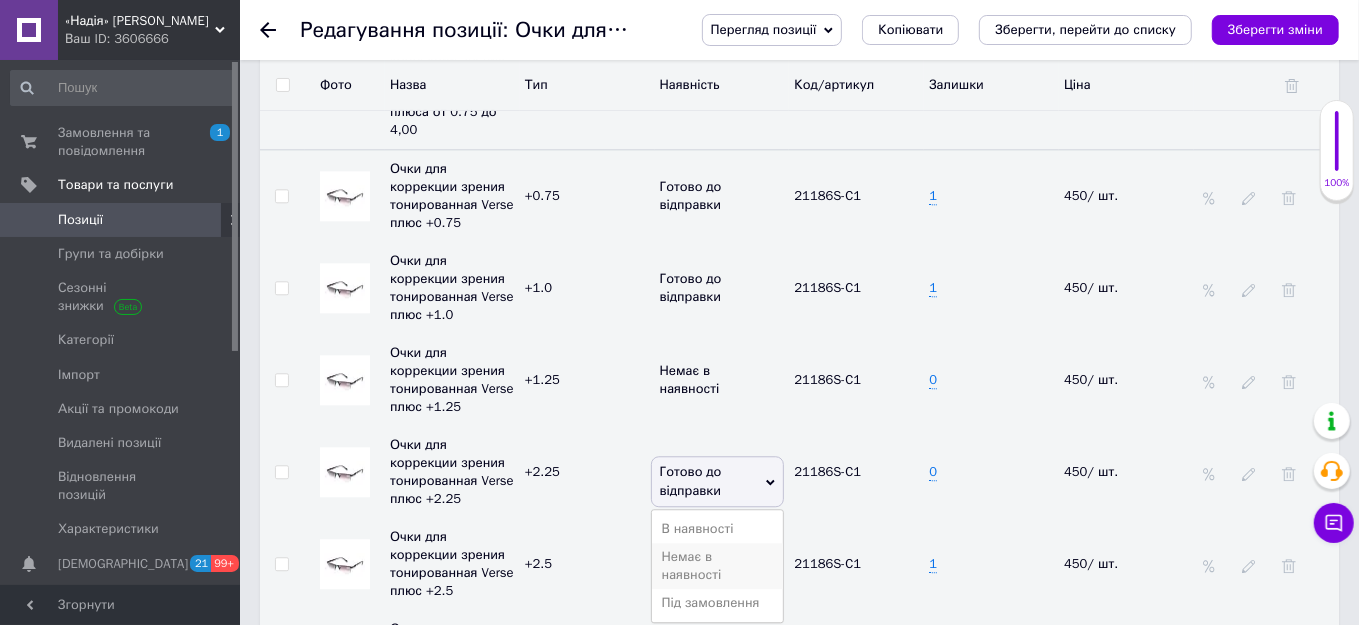 click on "Немає в наявності" at bounding box center (718, 566) 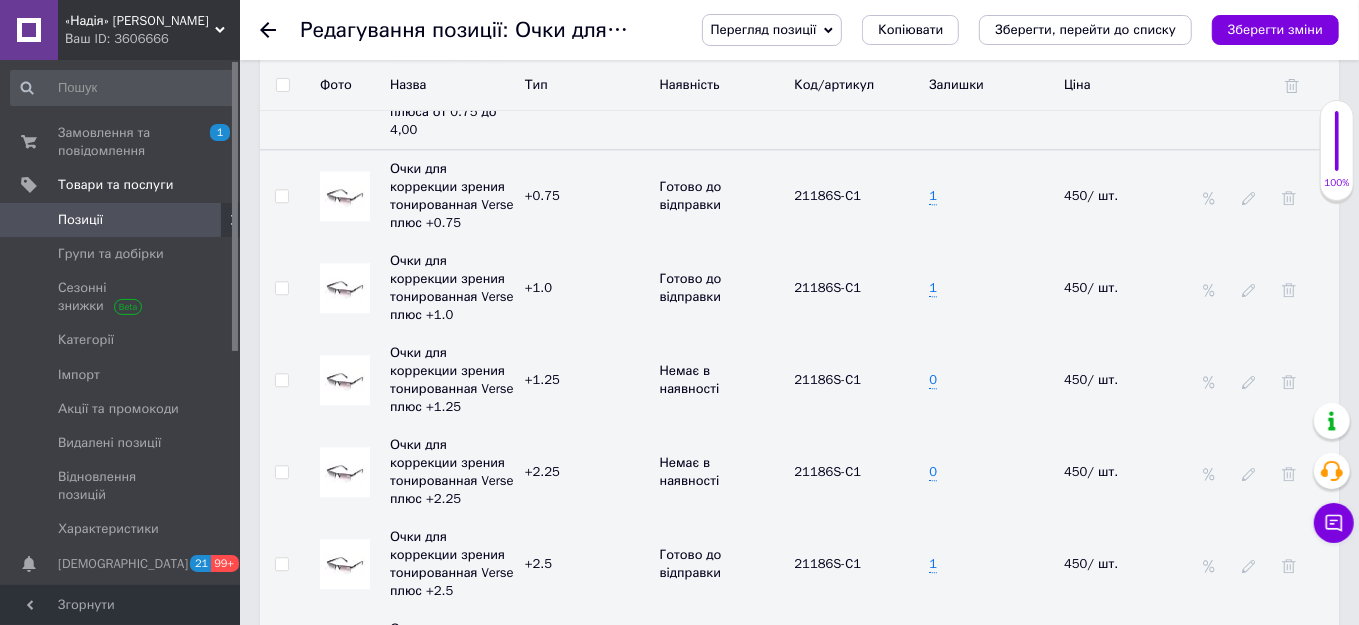 click at bounding box center (281, 380) 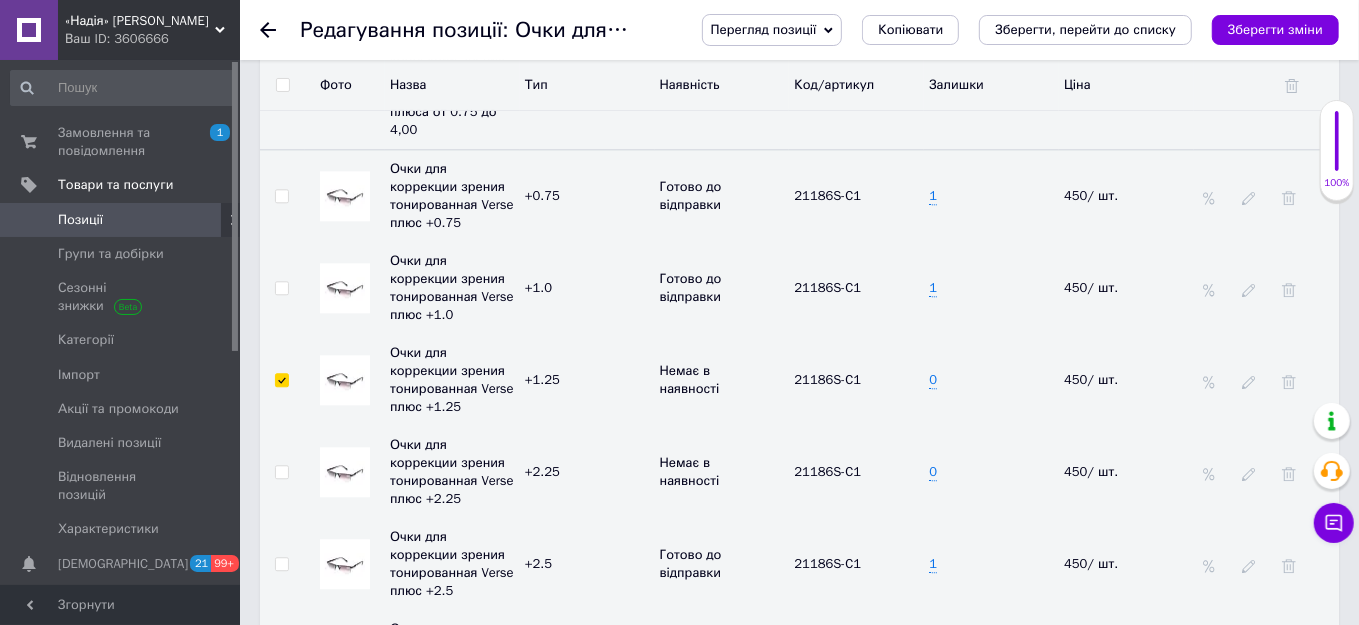 checkbox on "true" 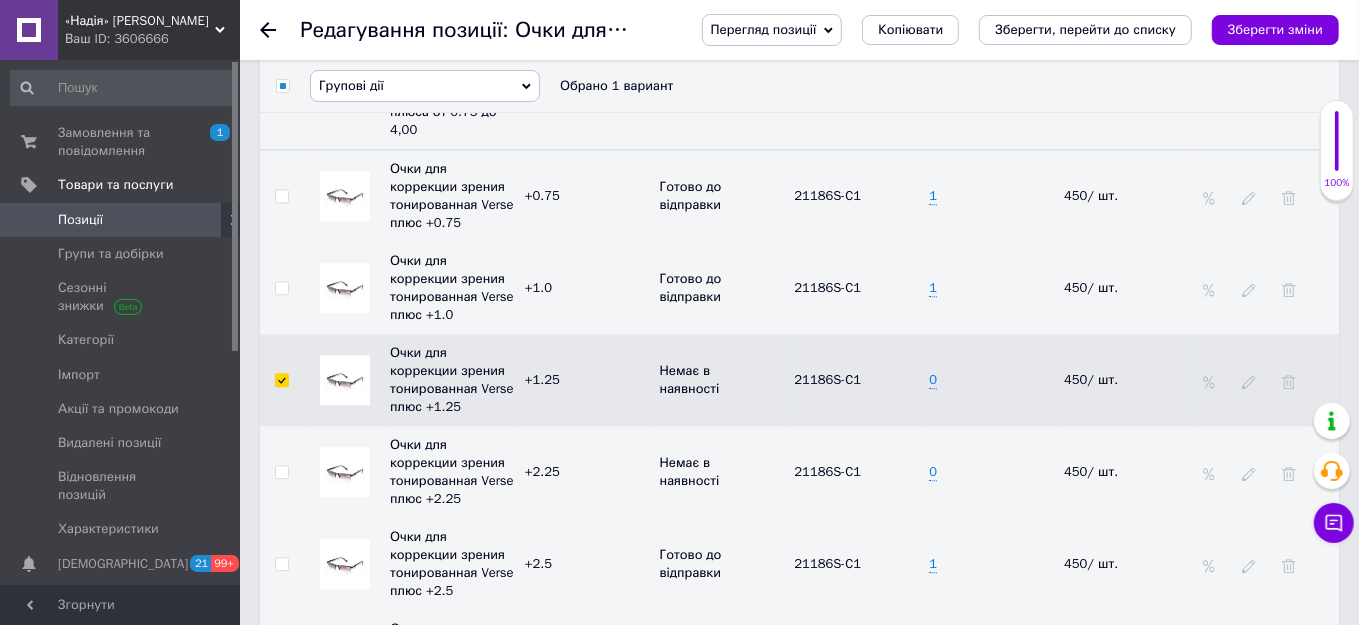 click at bounding box center [281, 472] 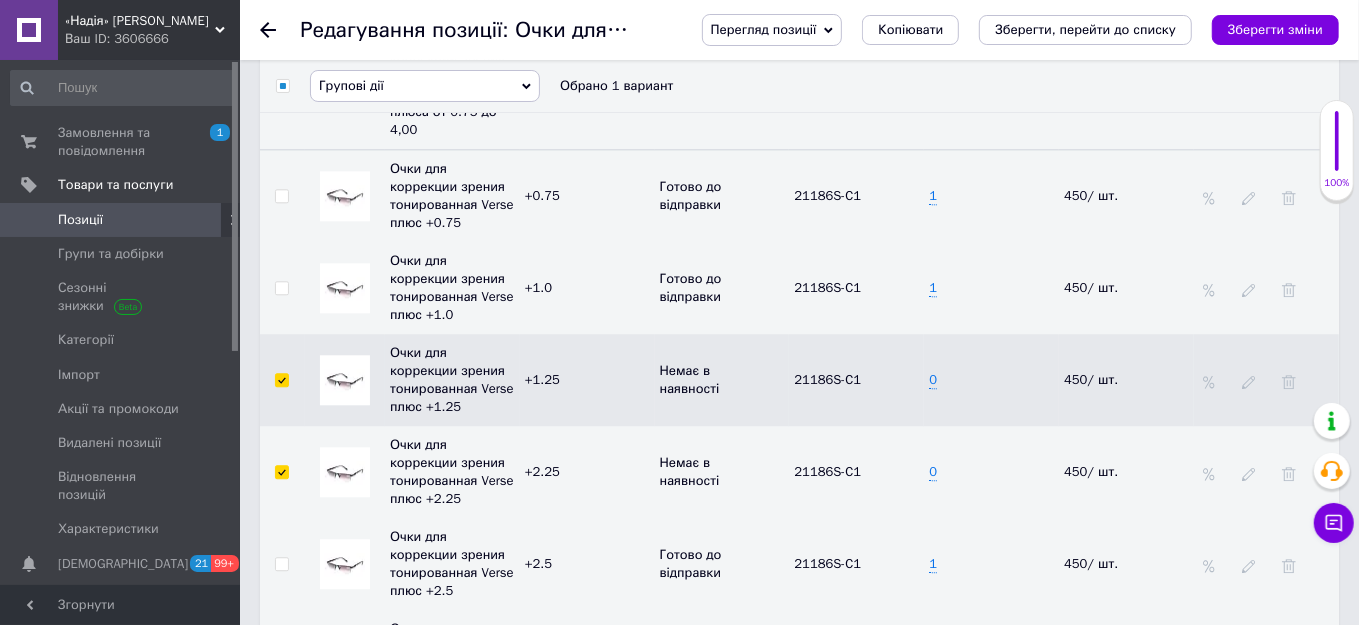 checkbox on "true" 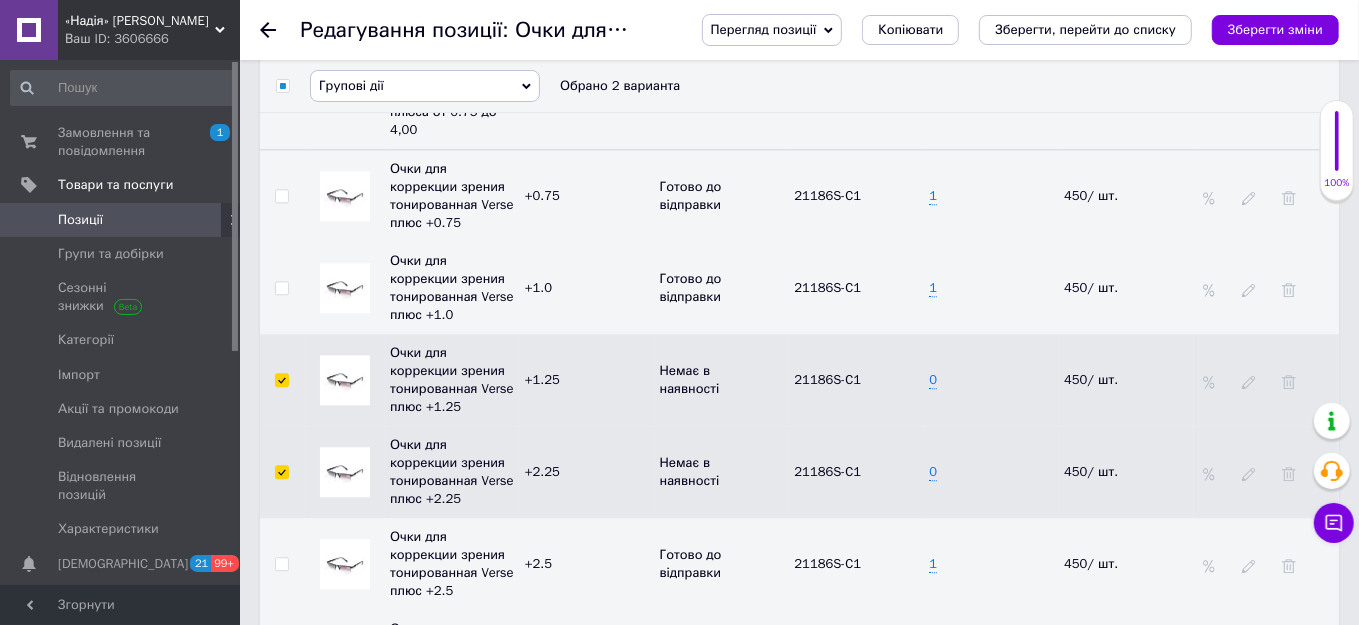 click on "Групові дії" at bounding box center [425, 86] 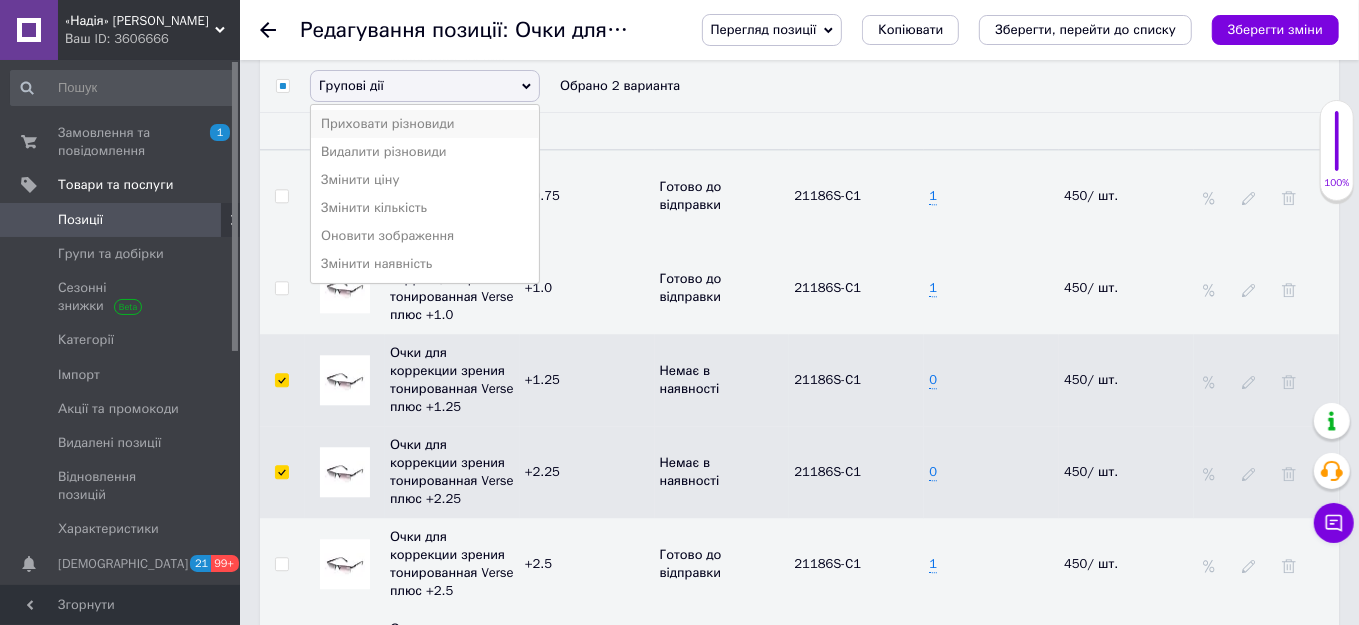 click on "Приховати різновиди" at bounding box center [425, 124] 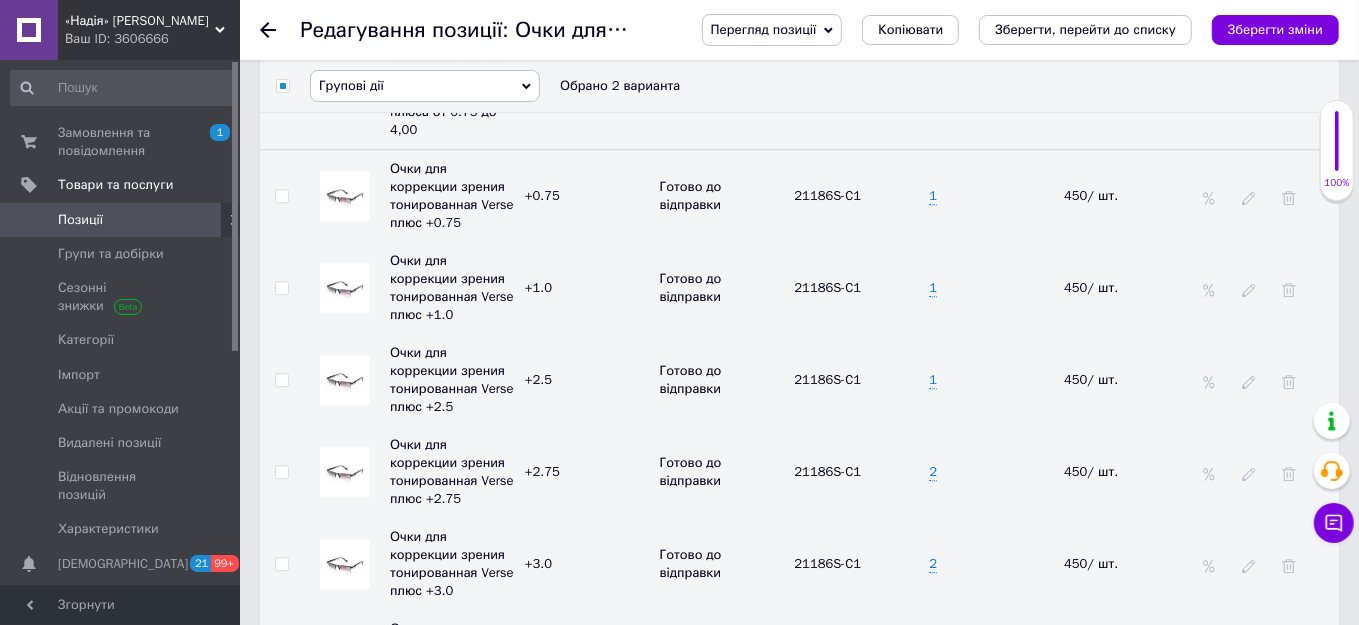 checkbox on "false" 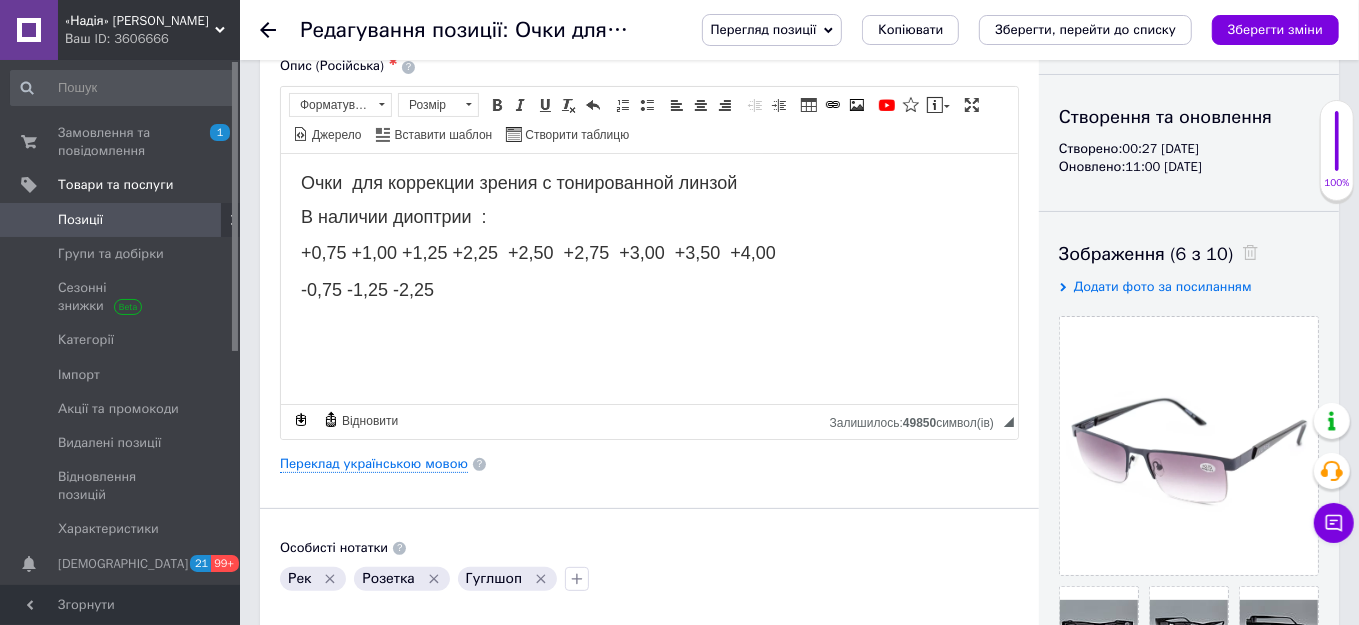 scroll, scrollTop: 0, scrollLeft: 0, axis: both 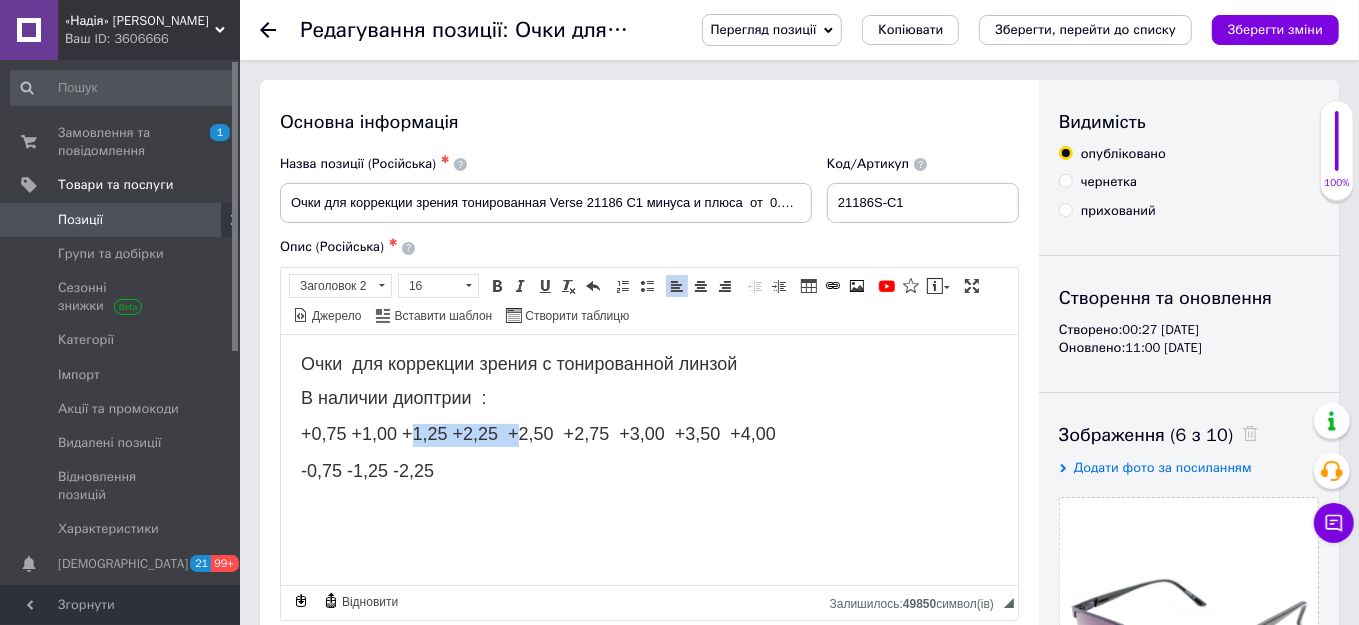 drag, startPoint x: 511, startPoint y: 427, endPoint x: 408, endPoint y: 428, distance: 103.00485 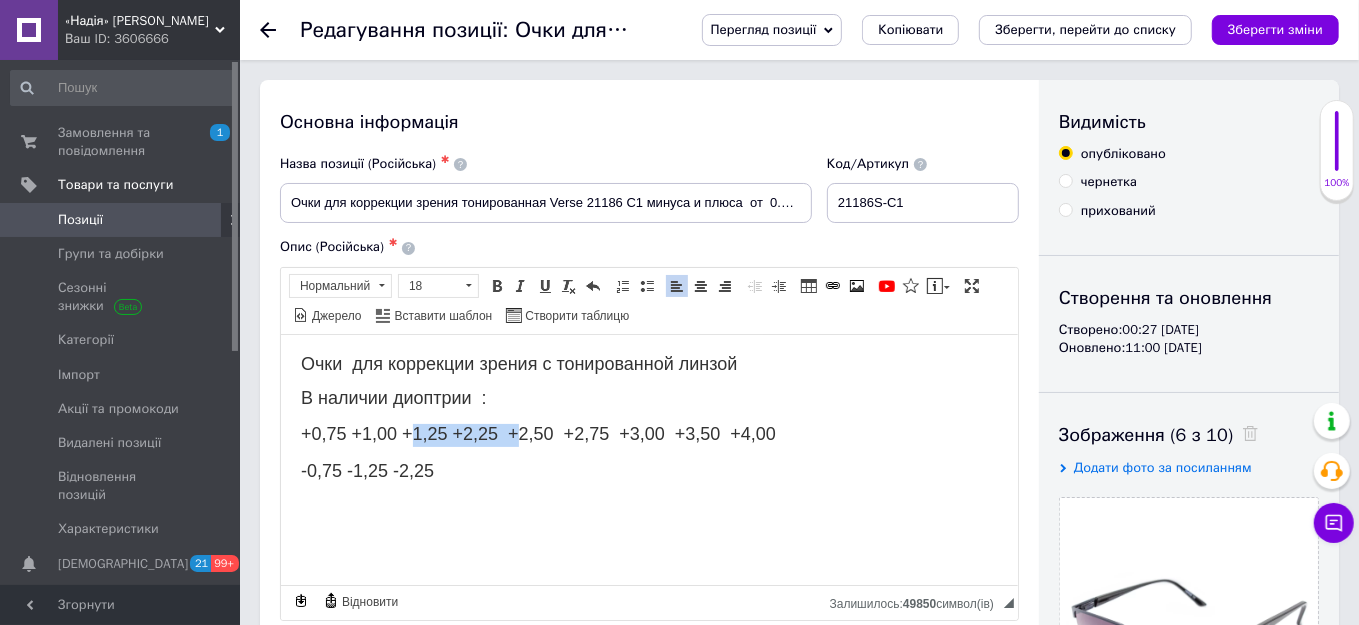 type 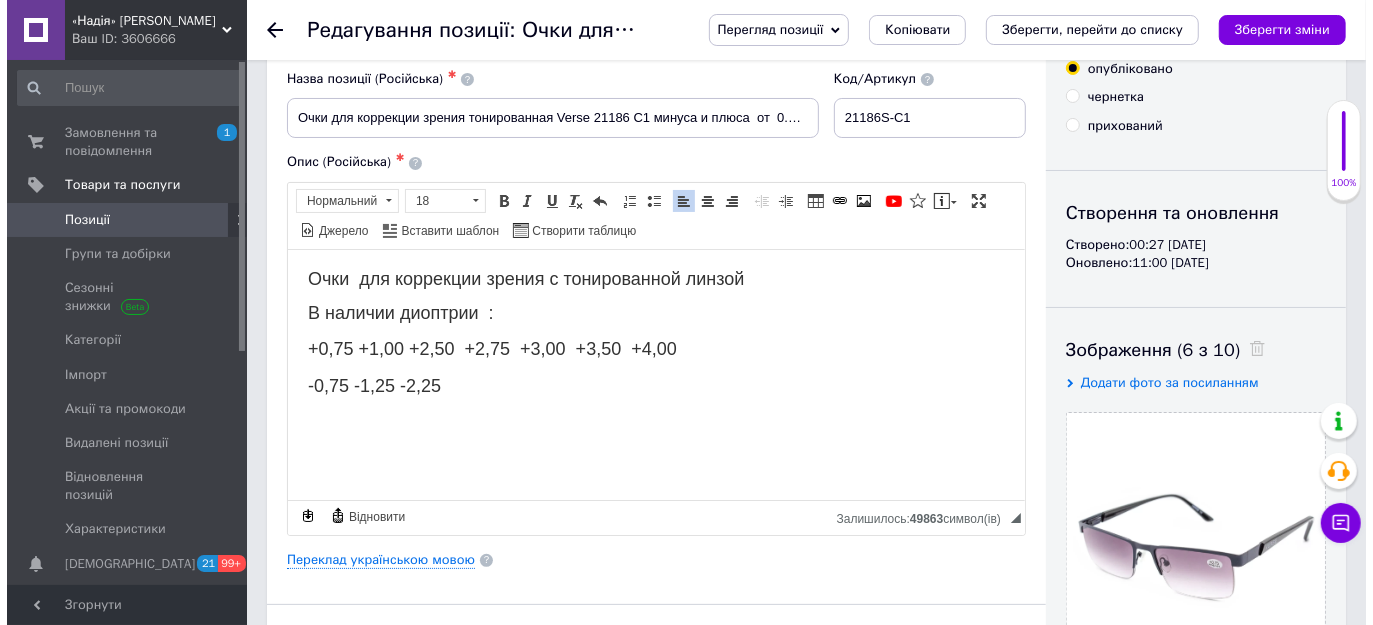scroll, scrollTop: 181, scrollLeft: 0, axis: vertical 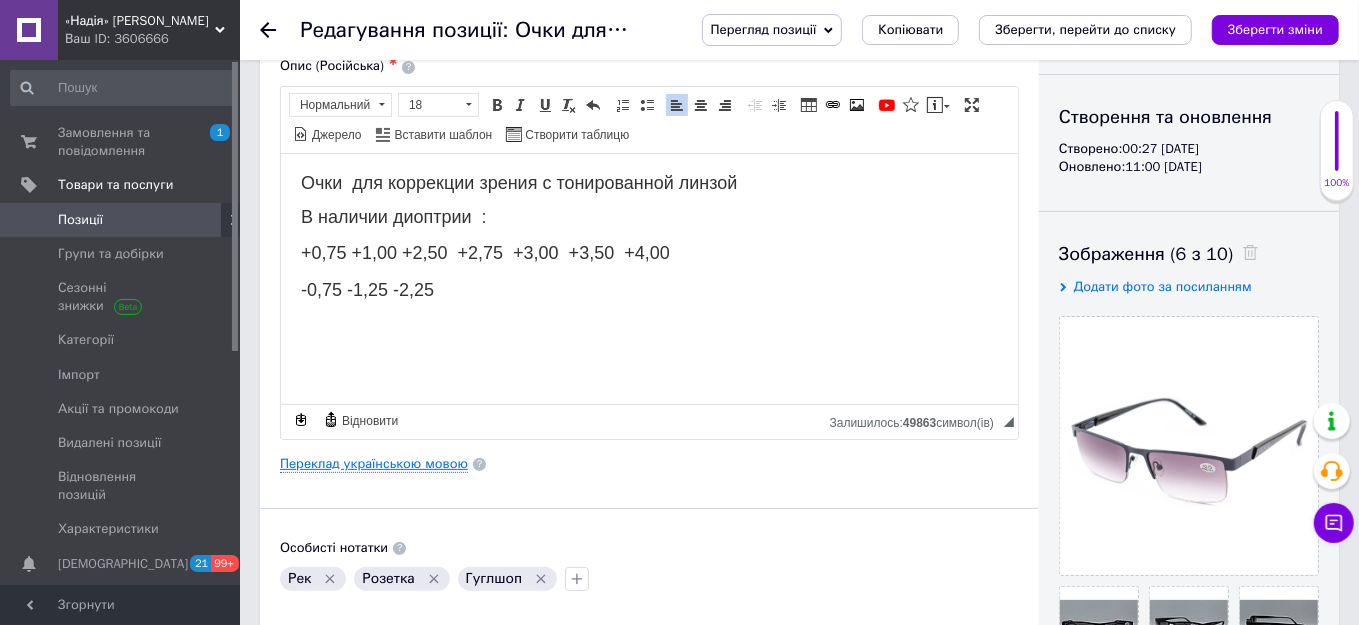 click on "Переклад українською мовою" at bounding box center [374, 464] 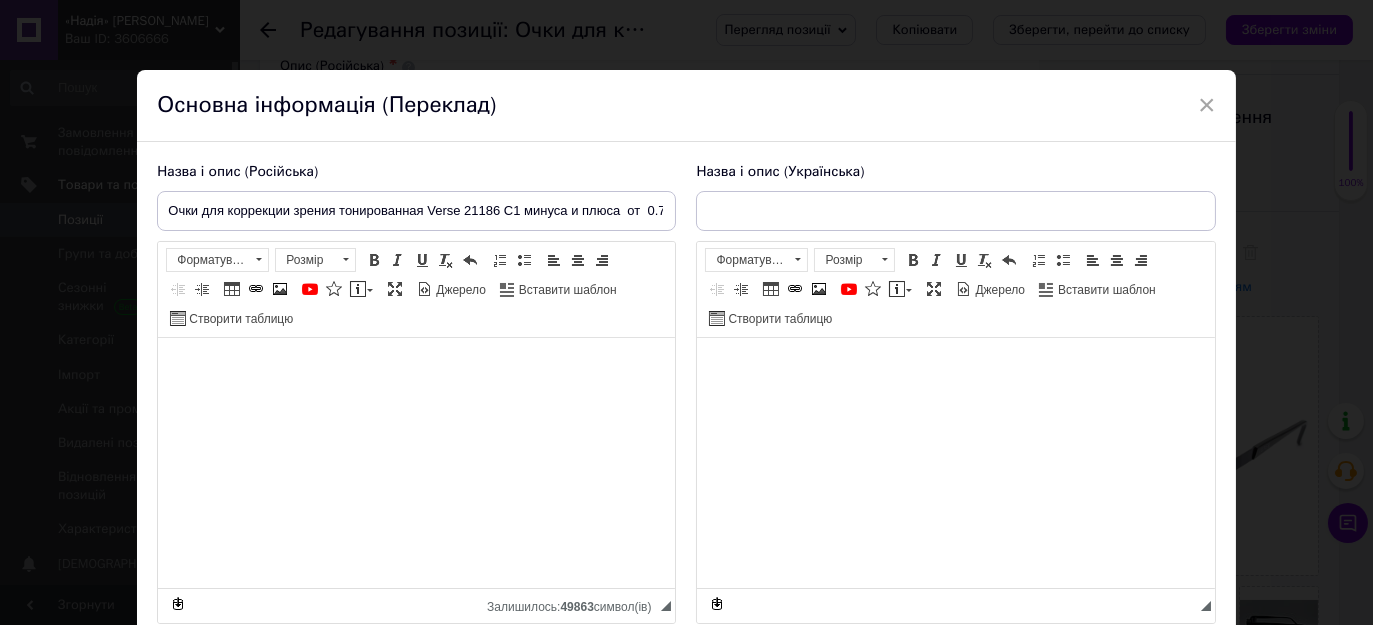 type on "Окуляри для корекції зору тонована Verse 21186S-C1 мінуси і плюси від  0,75 до  4,00" 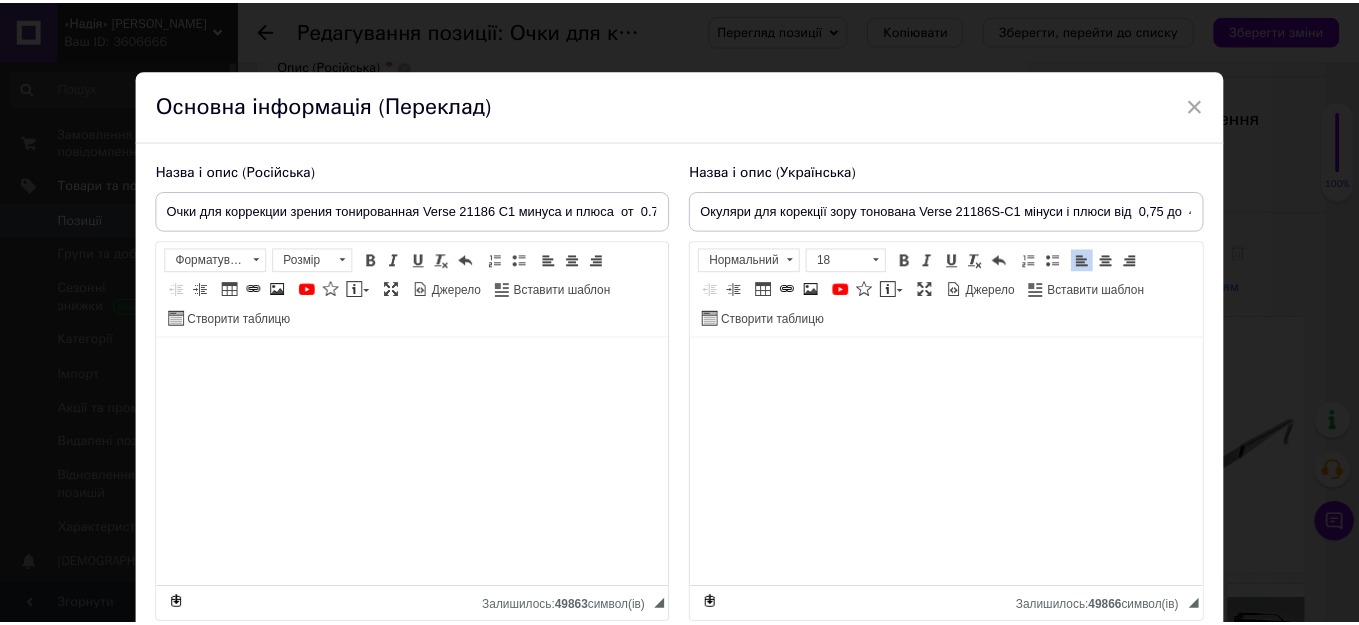 scroll, scrollTop: 160, scrollLeft: 0, axis: vertical 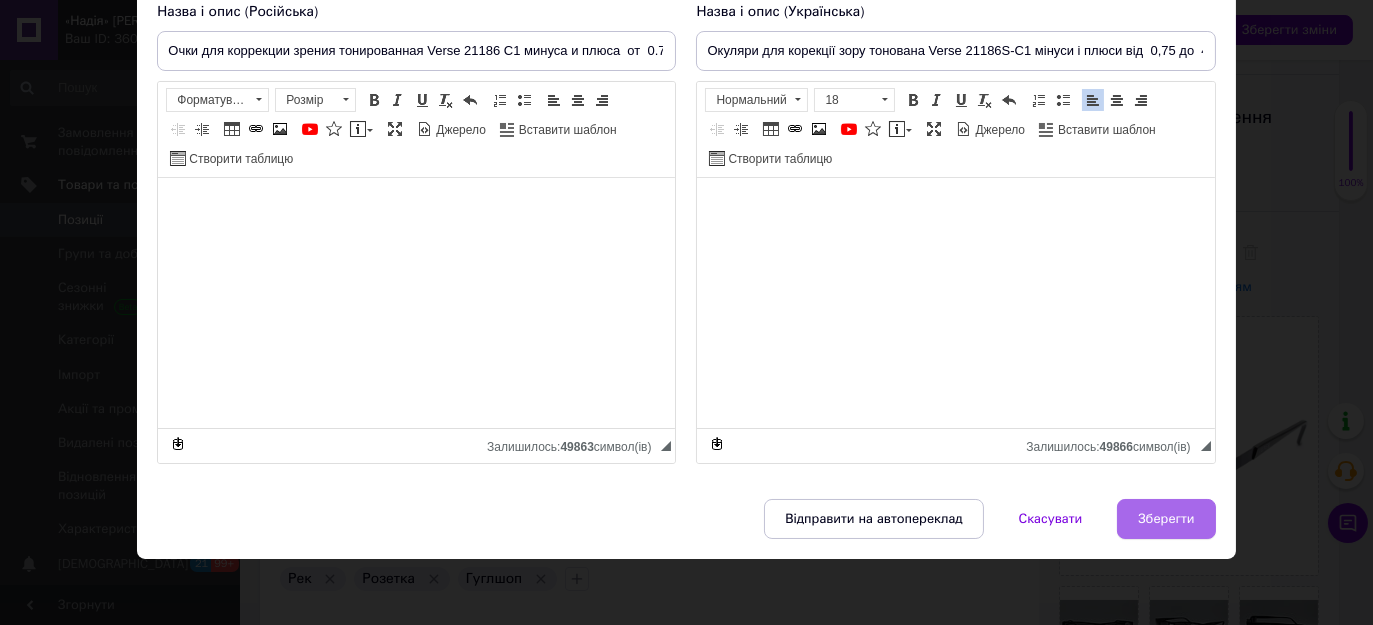 click on "Зберегти" at bounding box center [1166, 519] 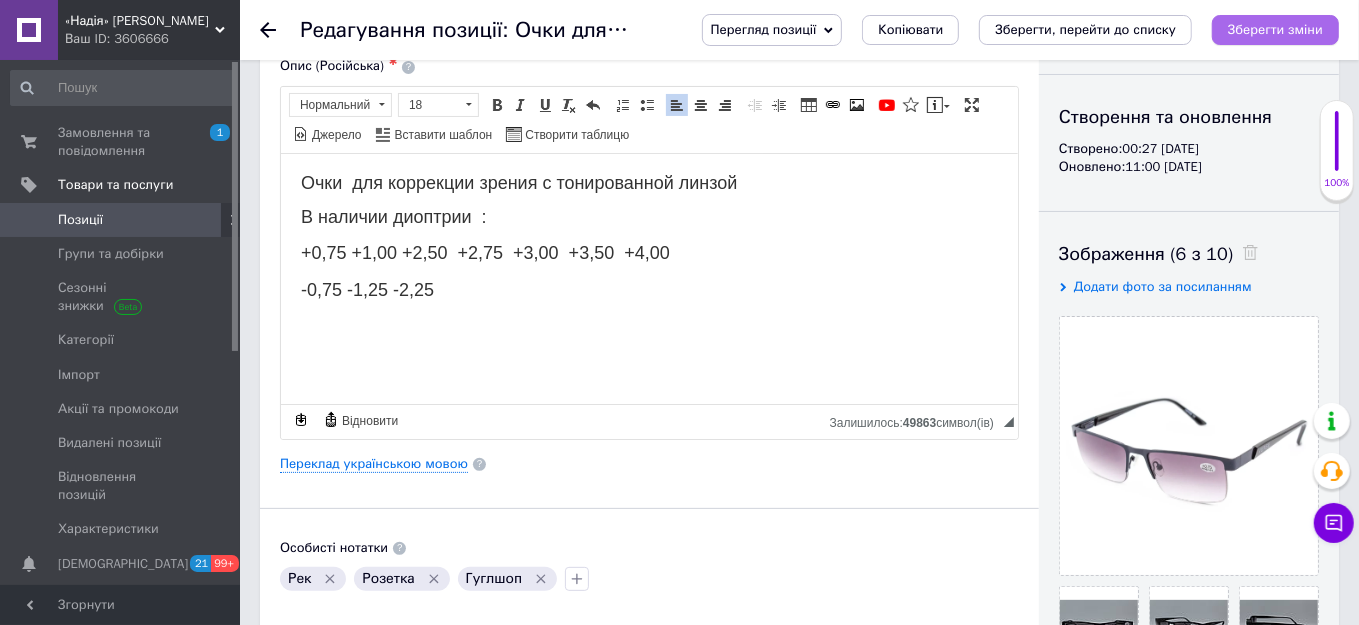 click on "Зберегти зміни" at bounding box center (1275, 29) 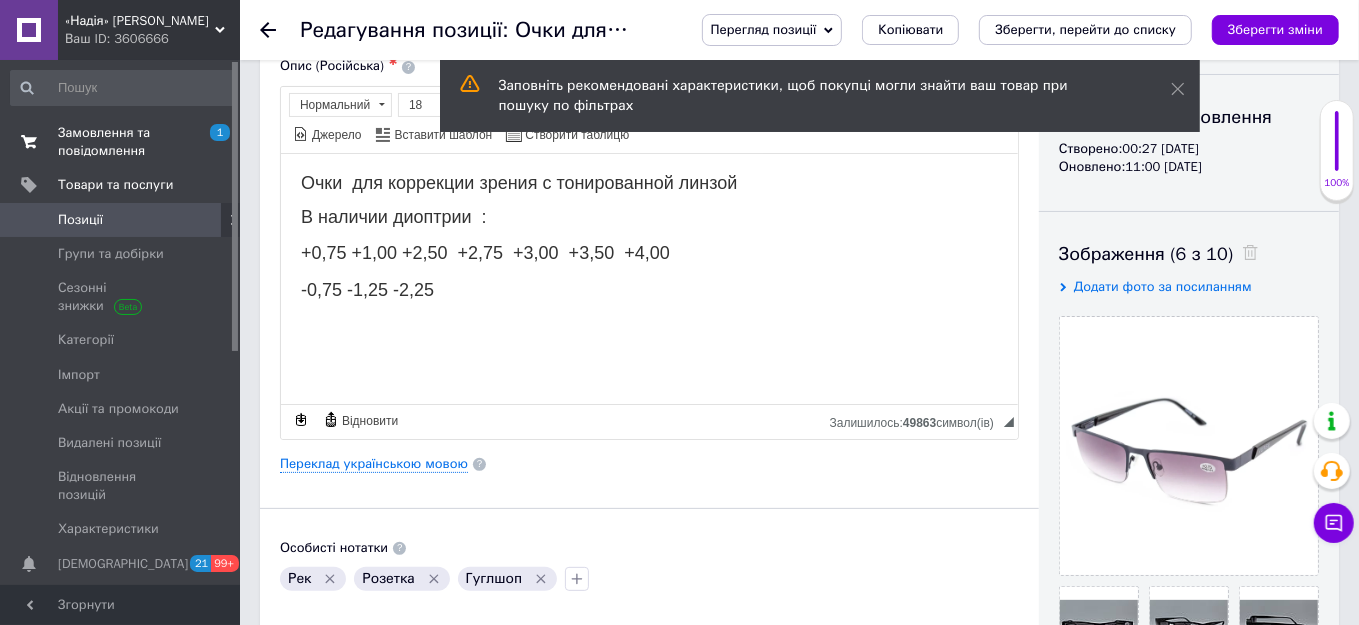 click on "Замовлення та повідомлення" at bounding box center [121, 142] 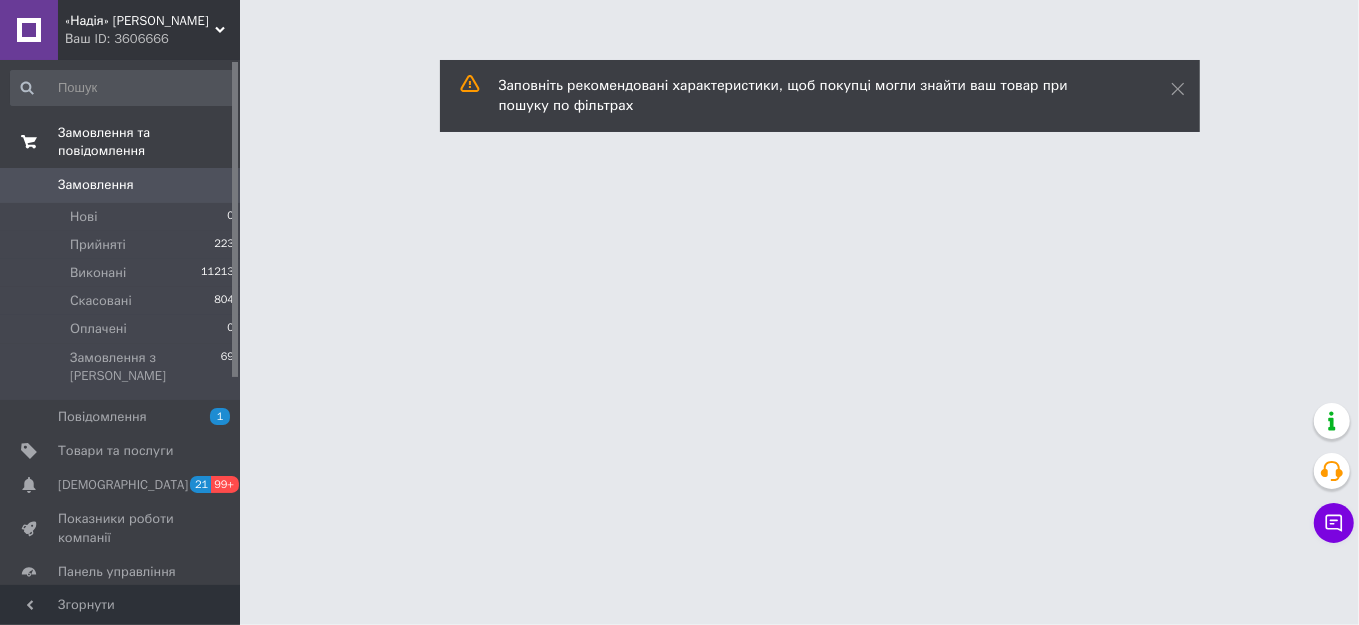 scroll, scrollTop: 0, scrollLeft: 0, axis: both 